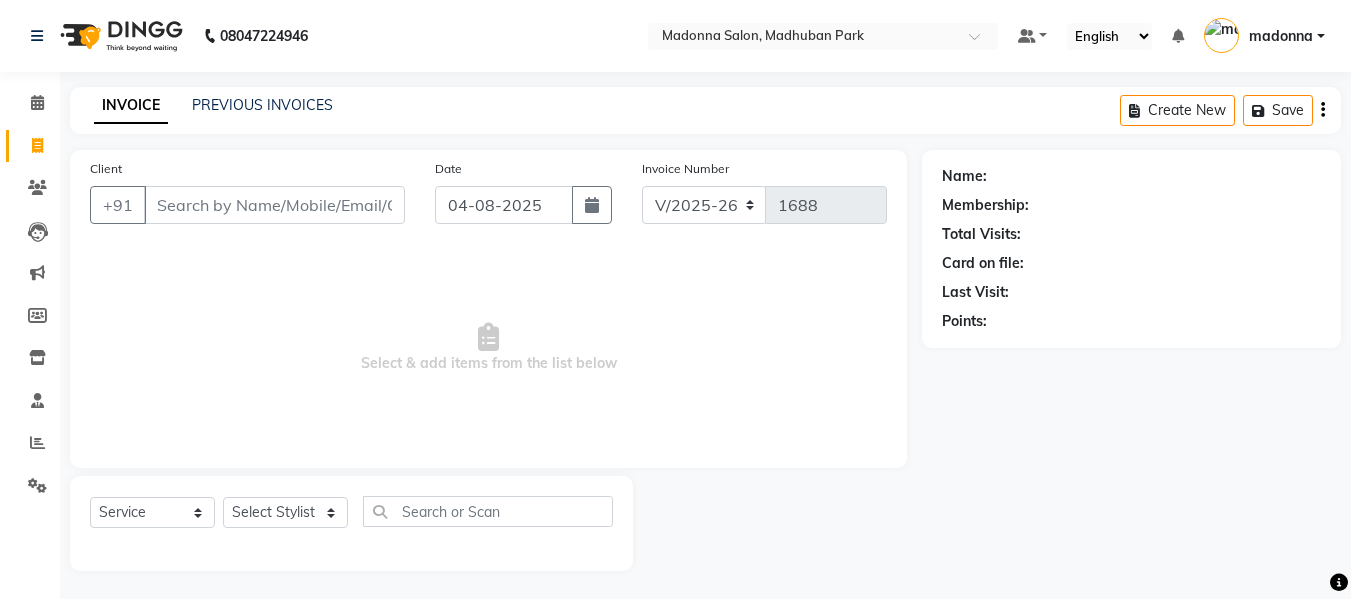 select on "6469" 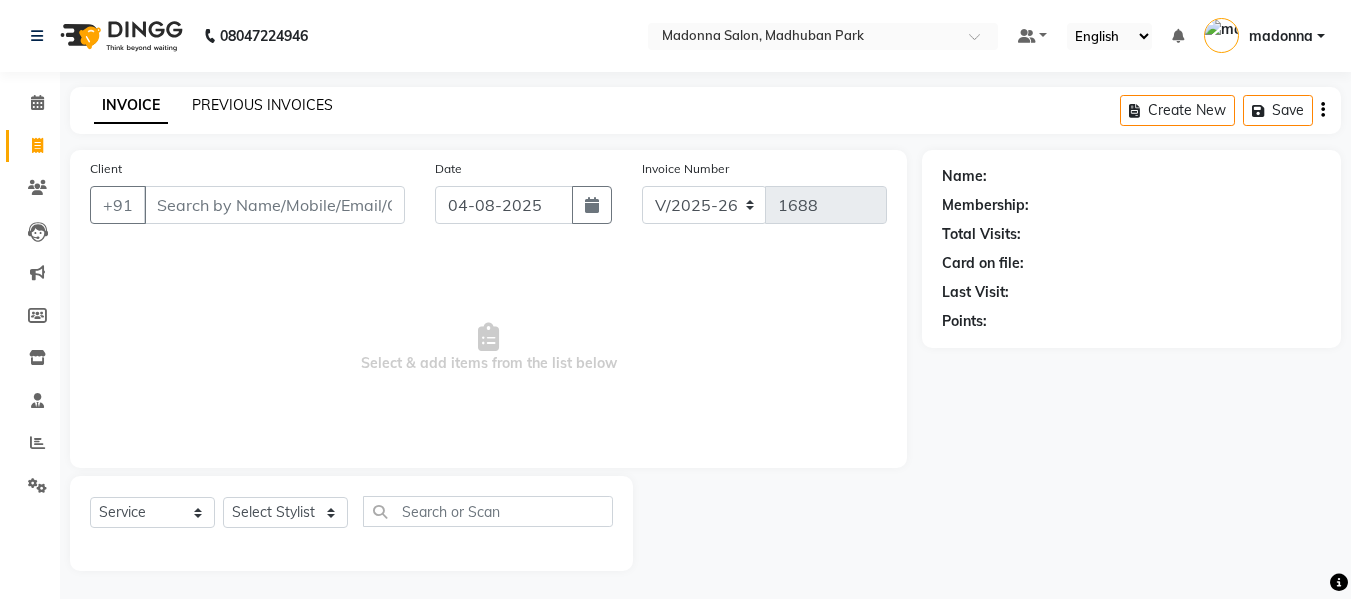 scroll, scrollTop: 2, scrollLeft: 0, axis: vertical 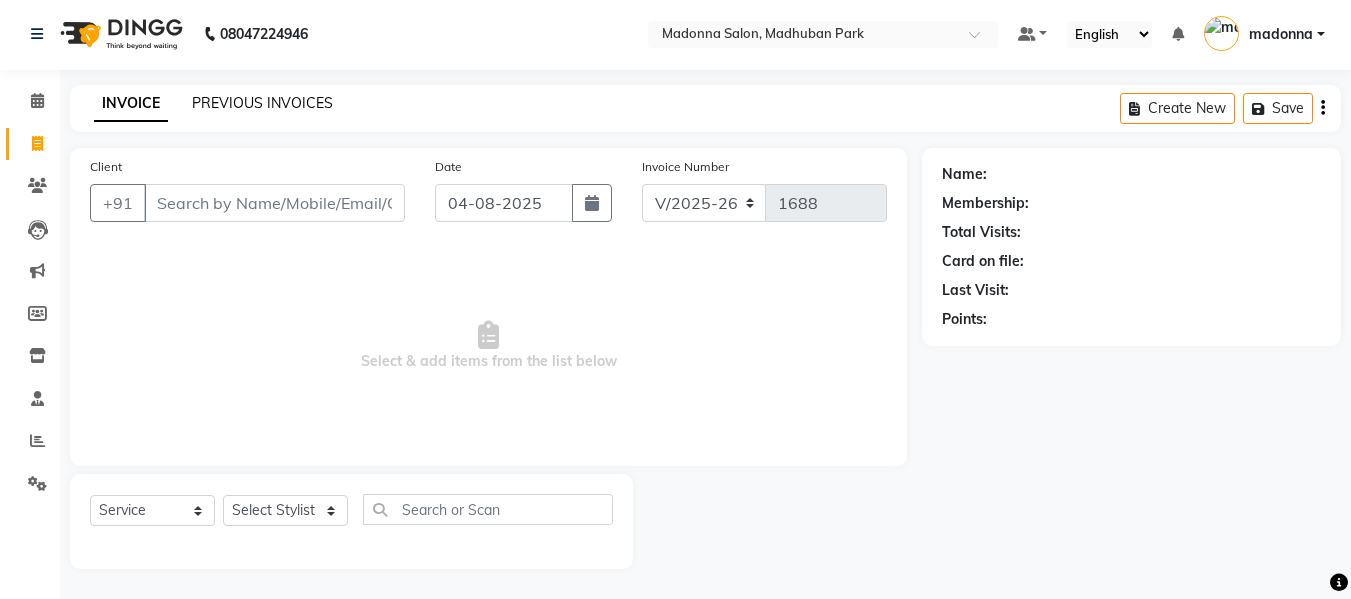 click on "PREVIOUS INVOICES" 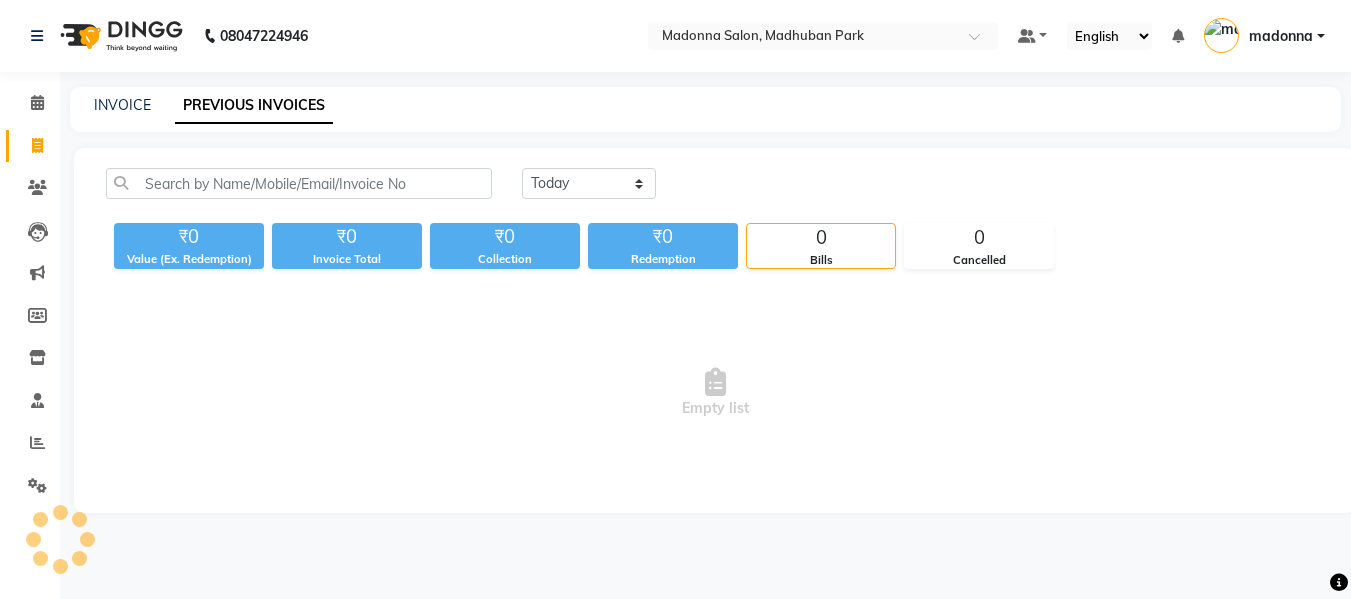 scroll, scrollTop: 0, scrollLeft: 0, axis: both 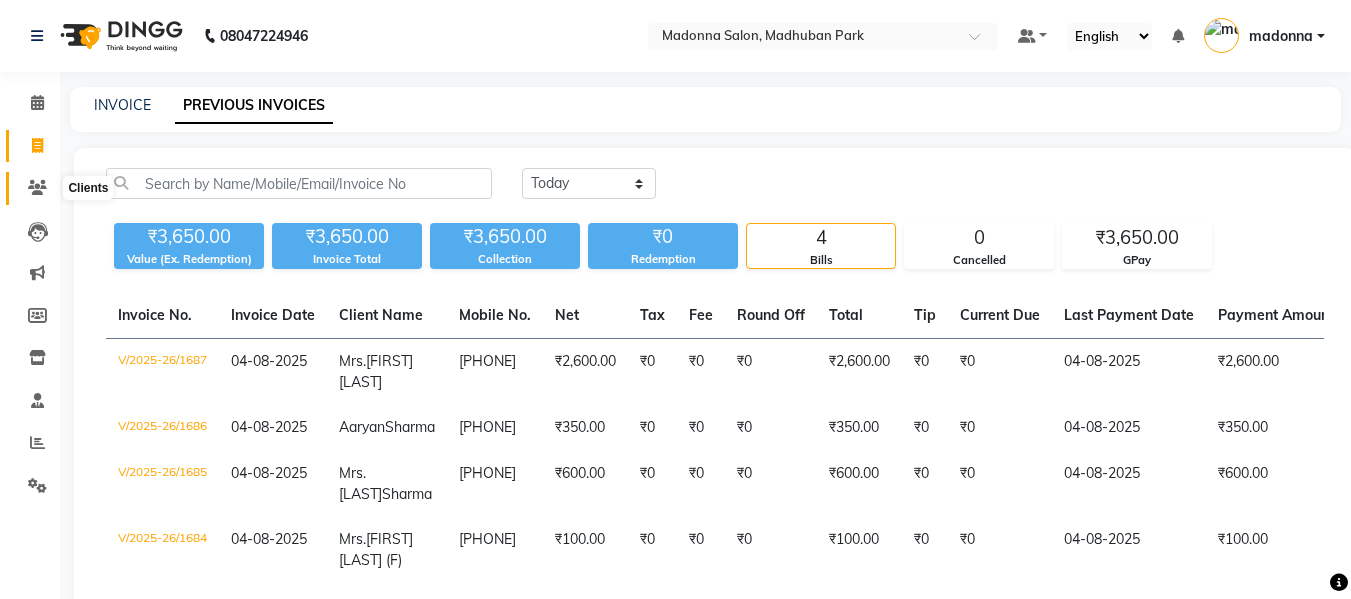 click 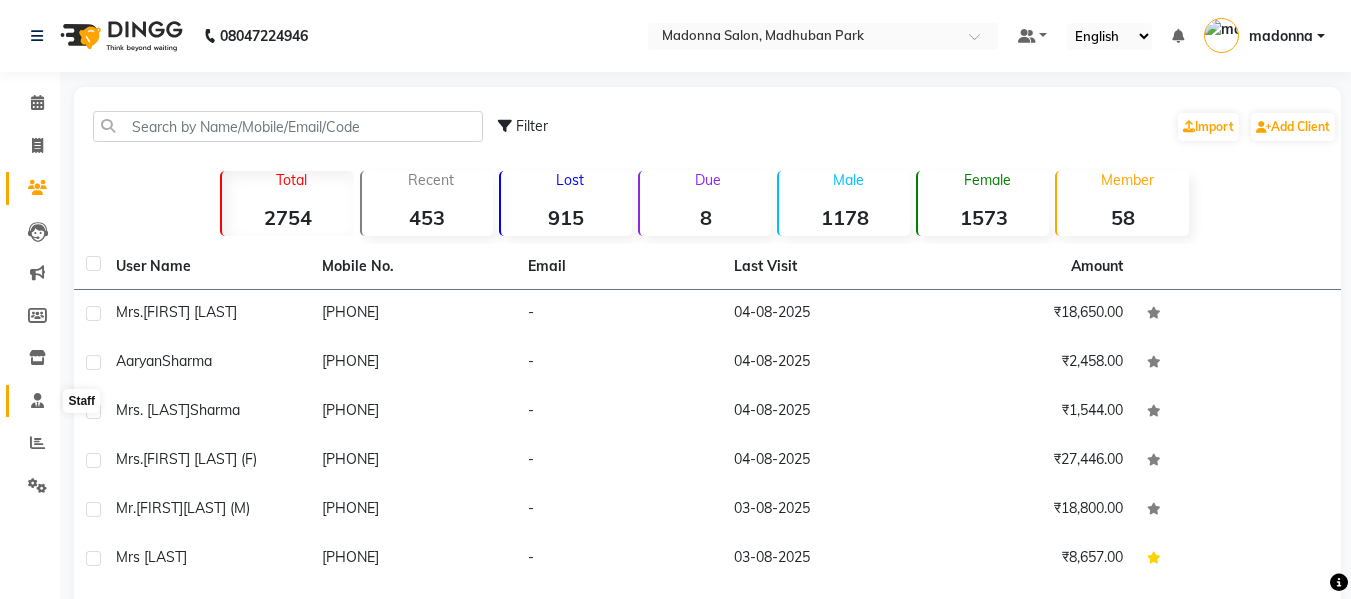 click 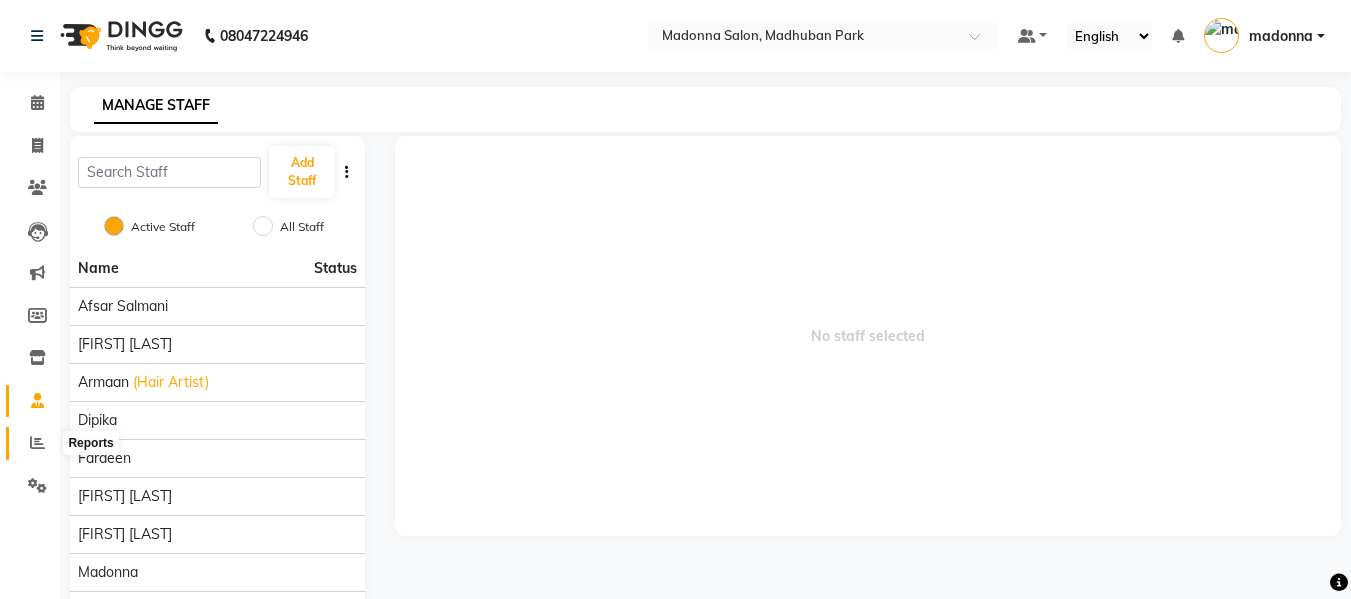 click 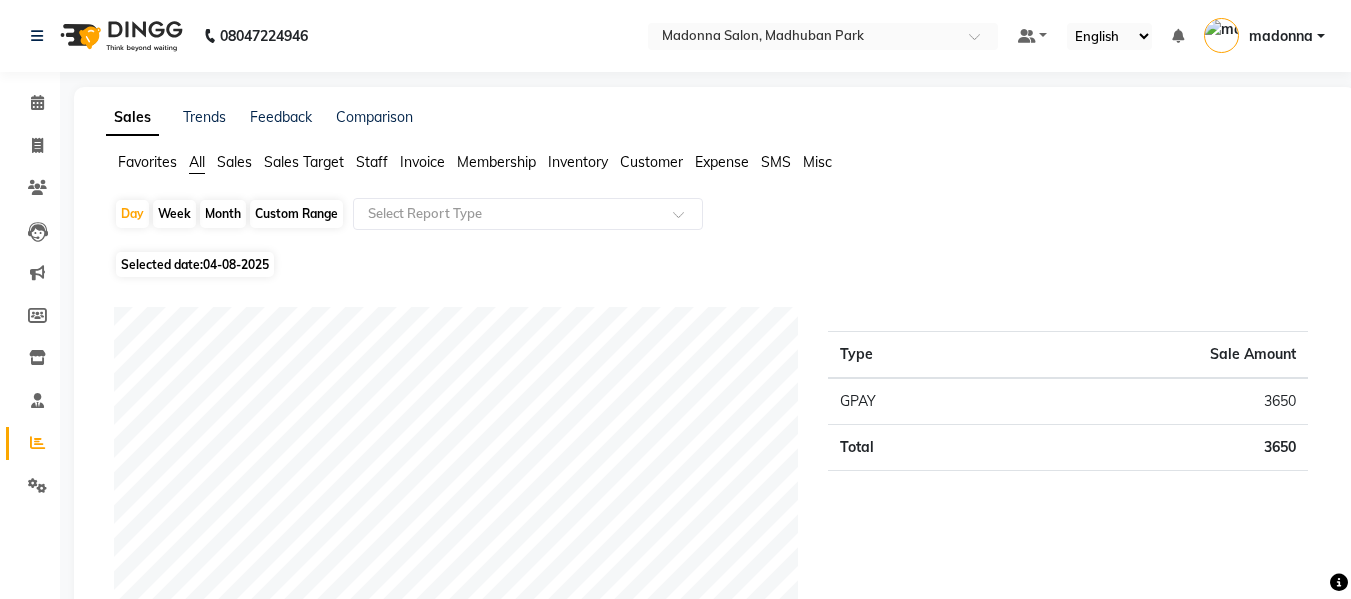 click on "Month" 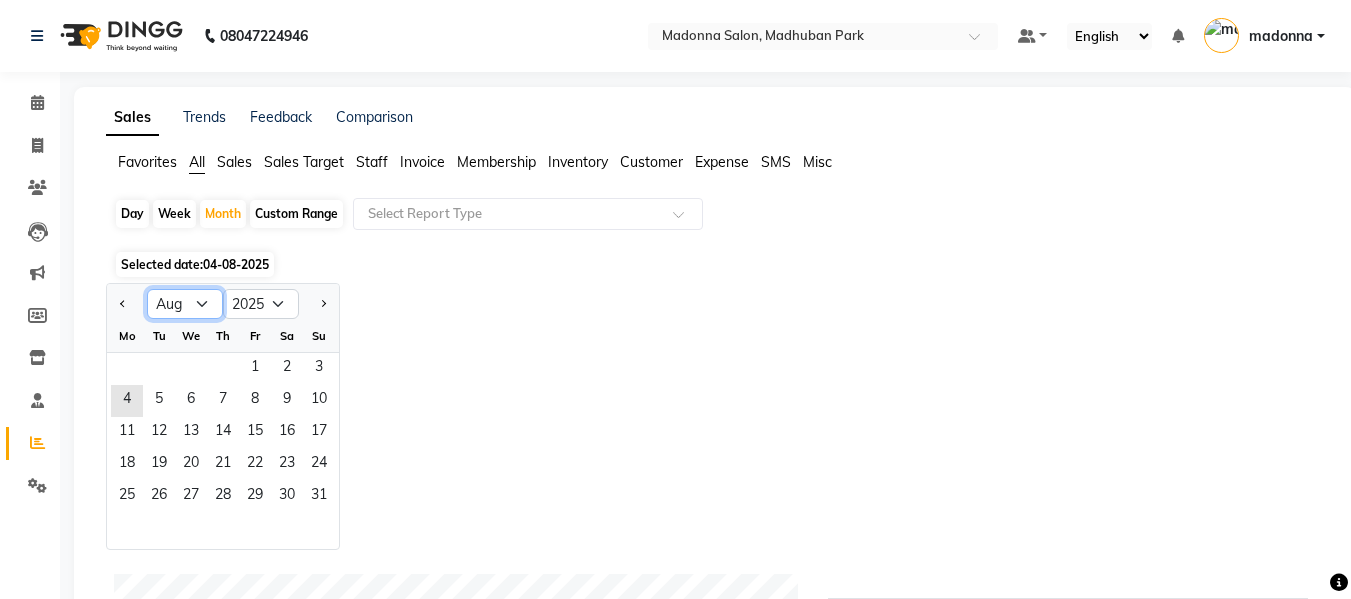 click on "Jan Feb Mar Apr May Jun Jul Aug Sep Oct Nov Dec" 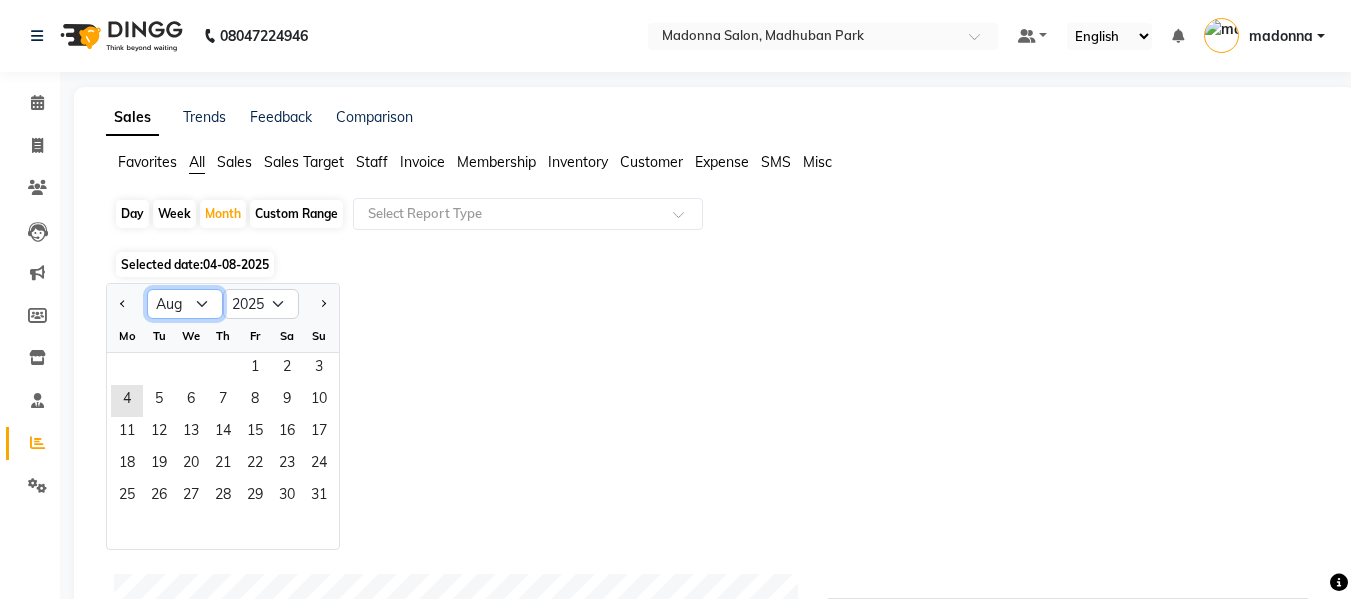 select on "7" 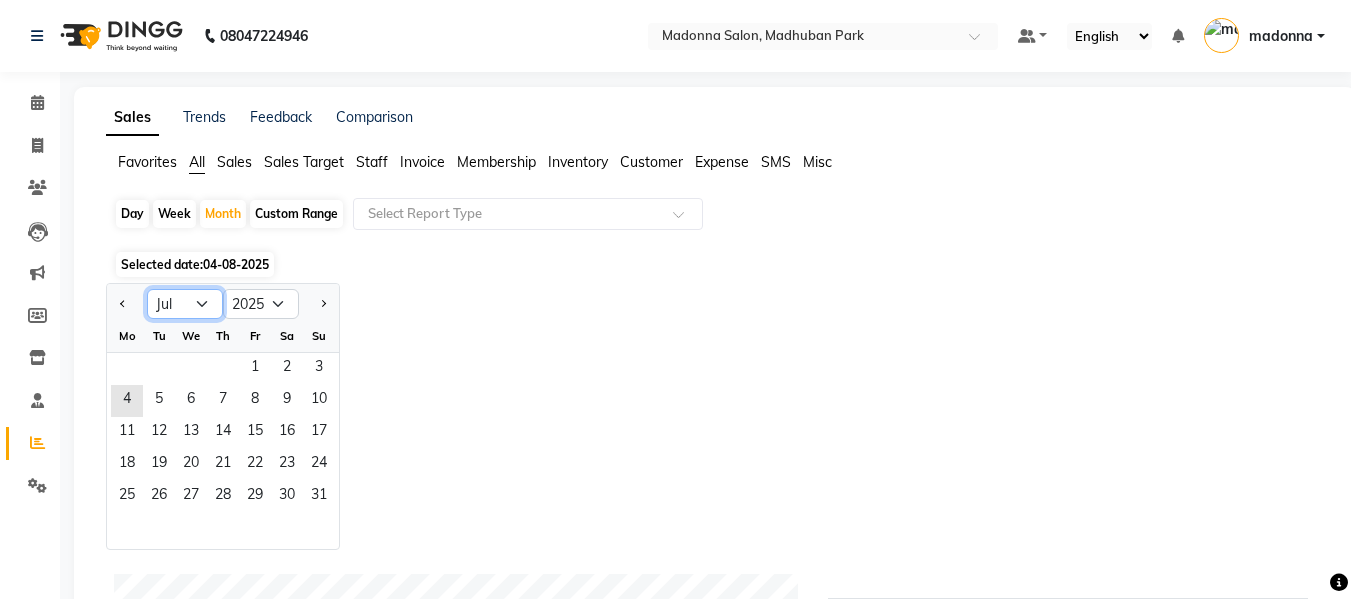 click on "Jan Feb Mar Apr May Jun Jul Aug Sep Oct Nov Dec" 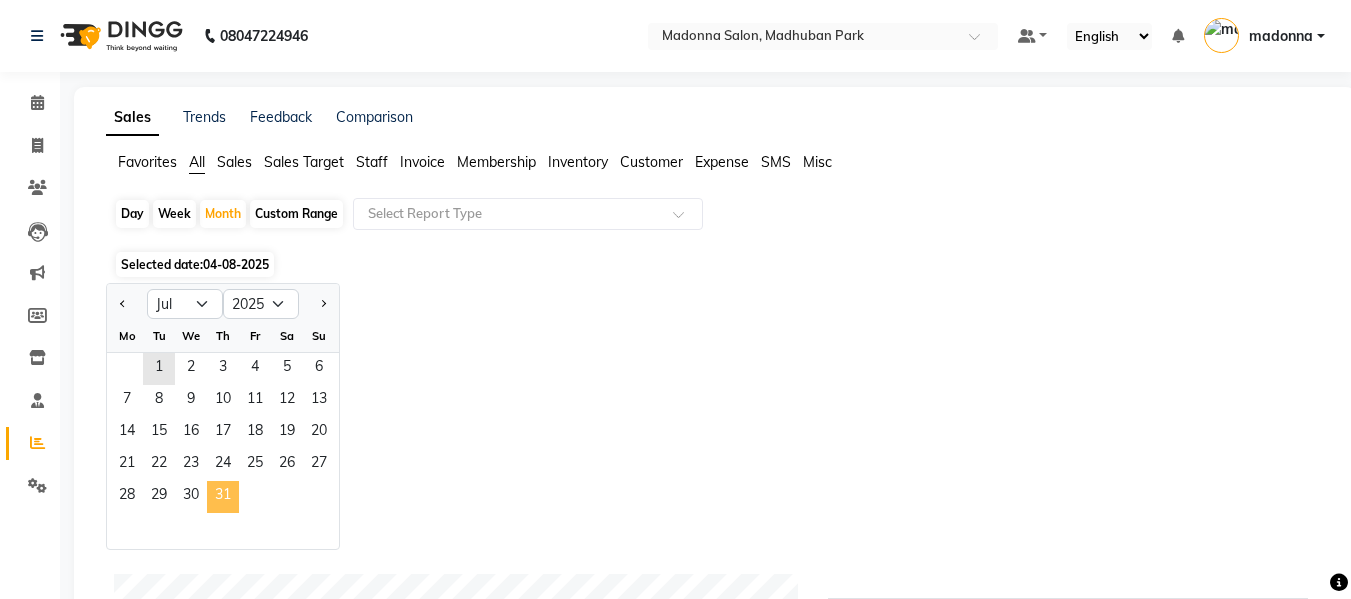 click on "31" 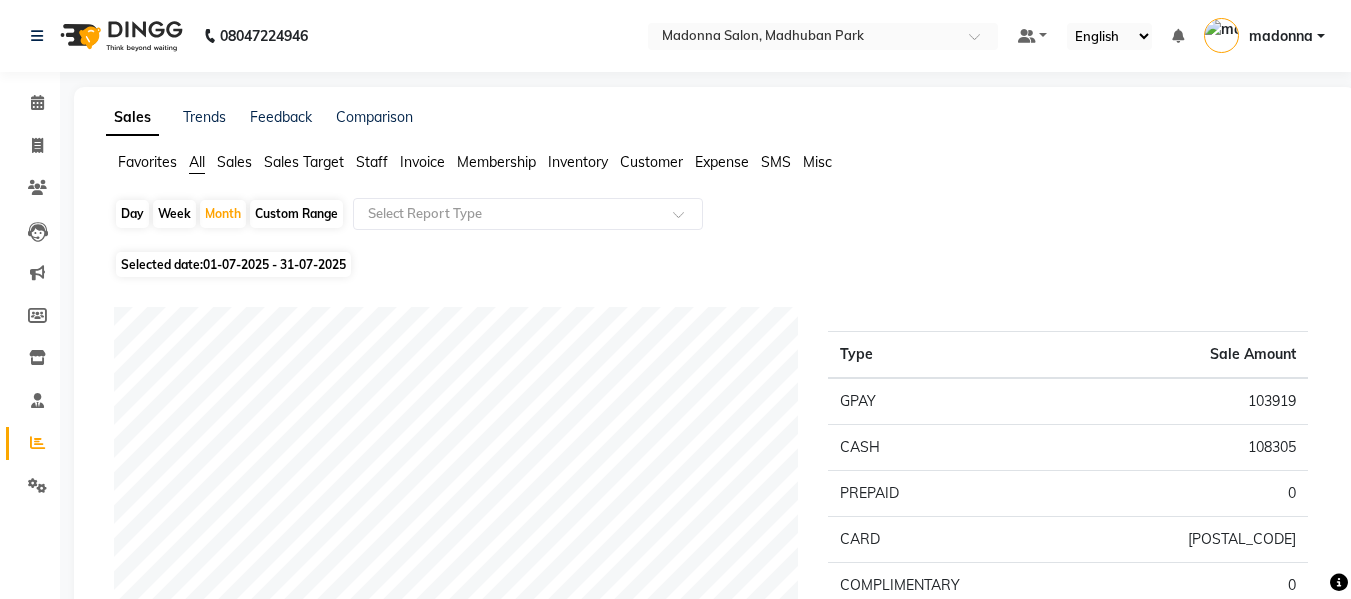 click on "Custom Range" 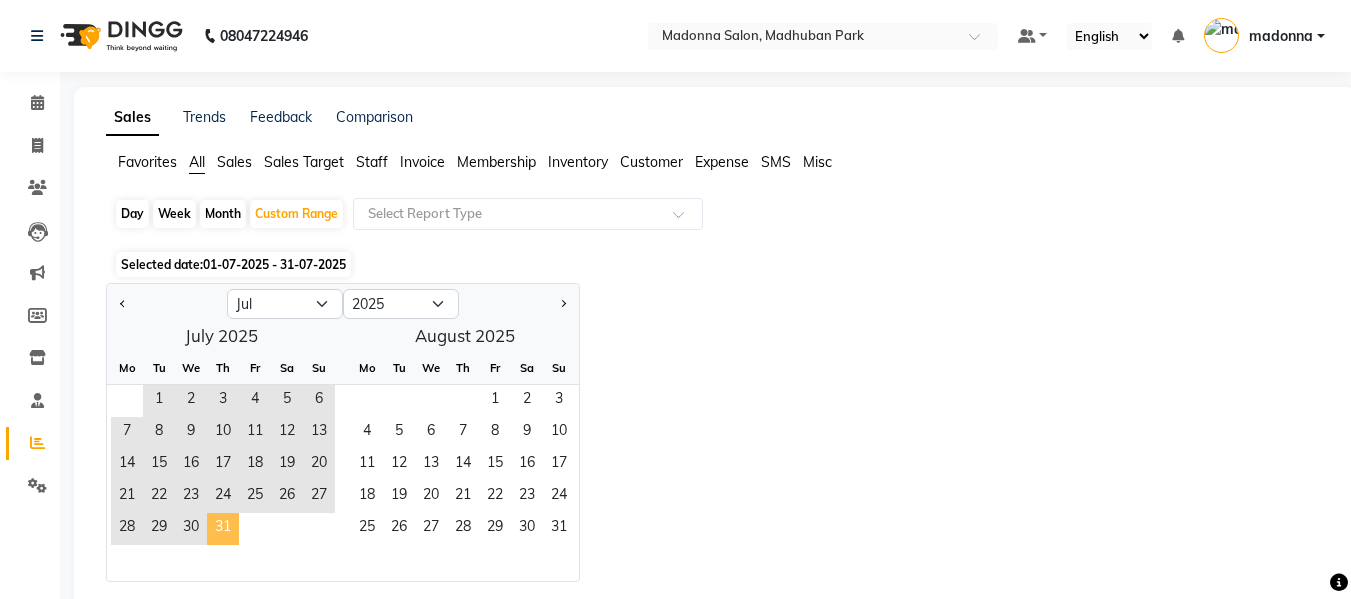 click on "31" 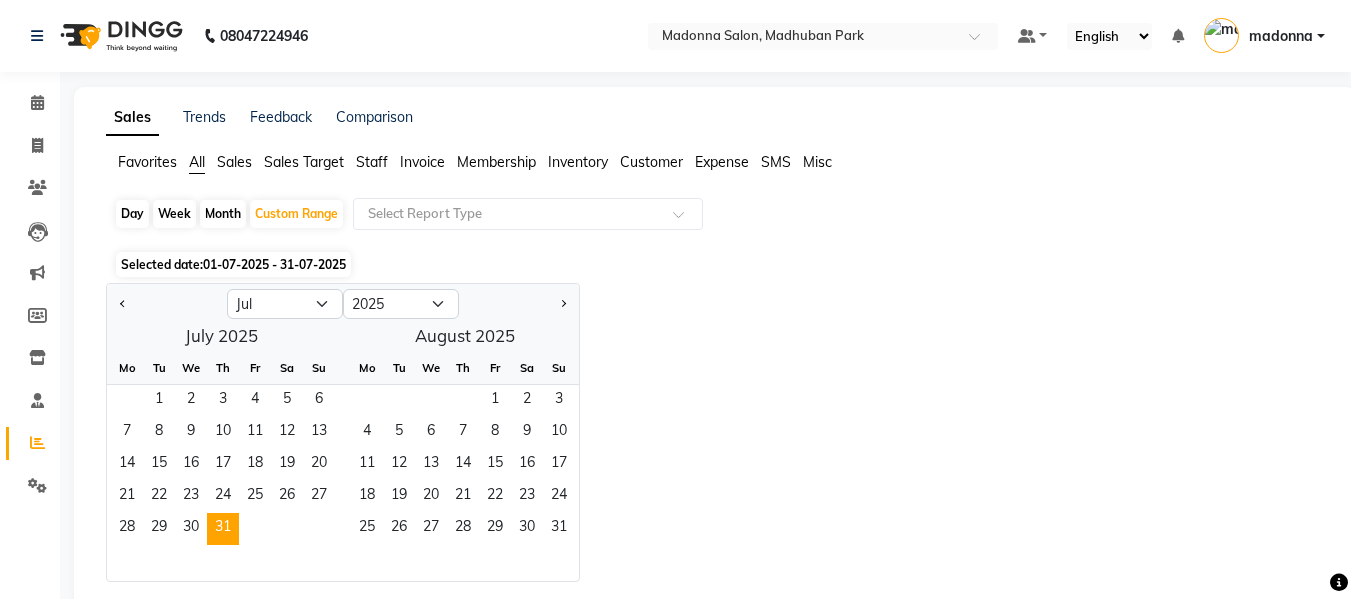 click on "Selected date:  01-07-2025 - 31-07-2025" 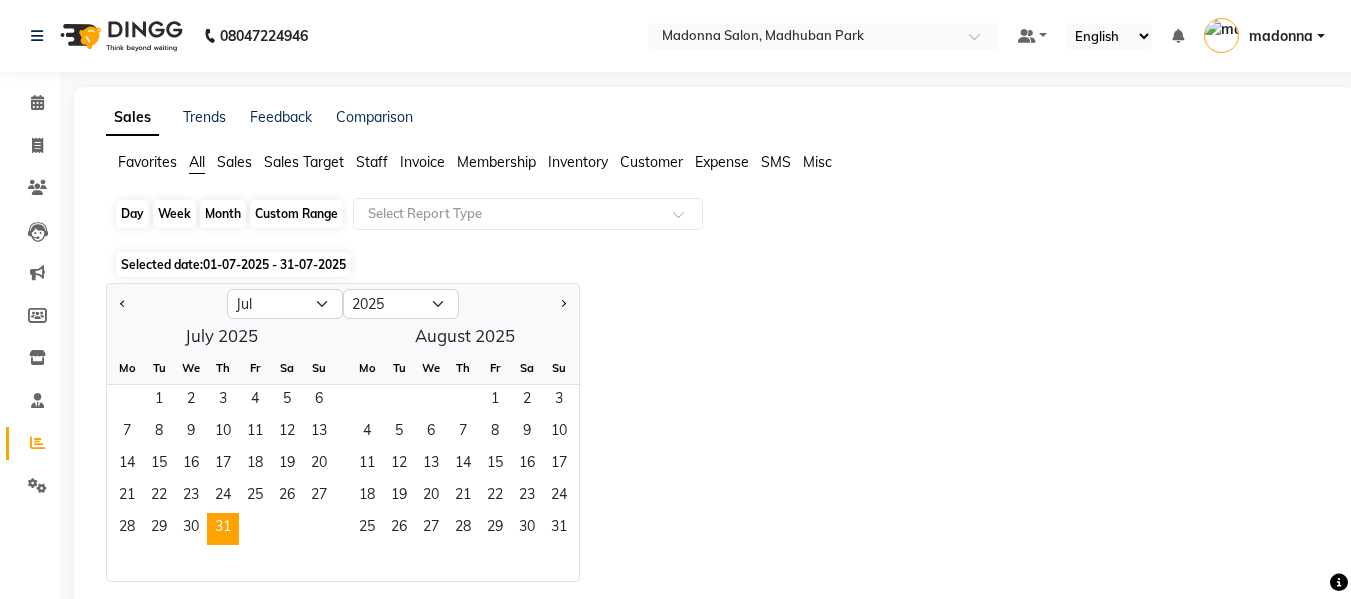 click on "Custom Range" 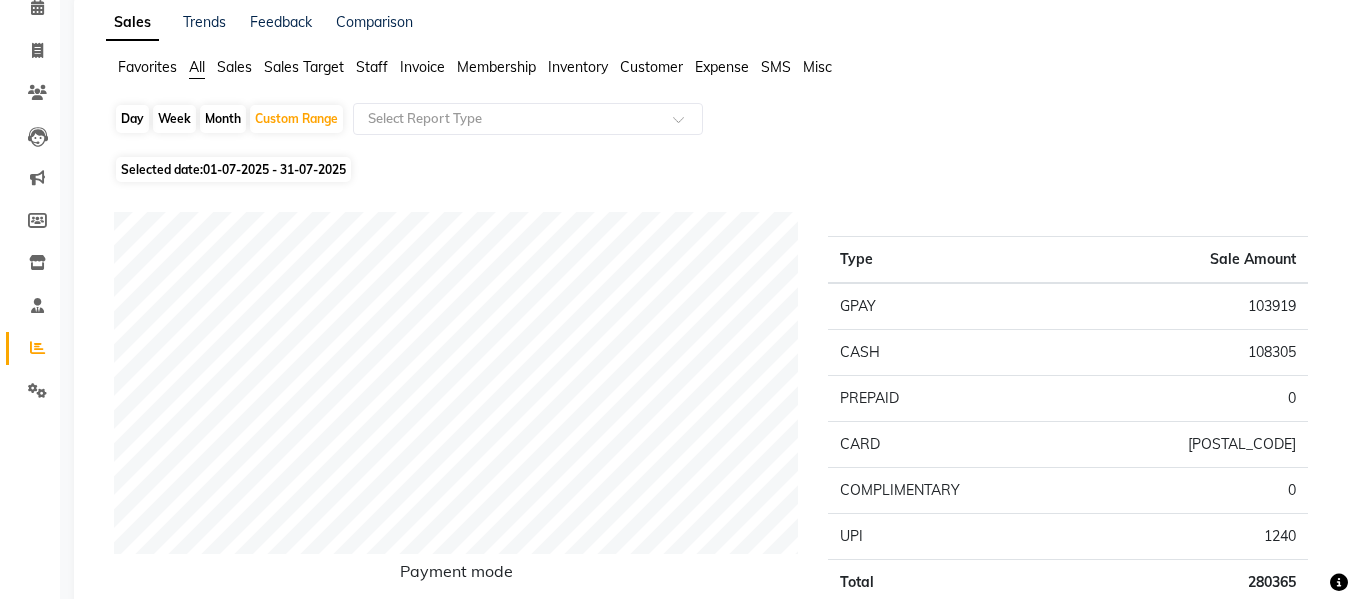 scroll, scrollTop: 0, scrollLeft: 0, axis: both 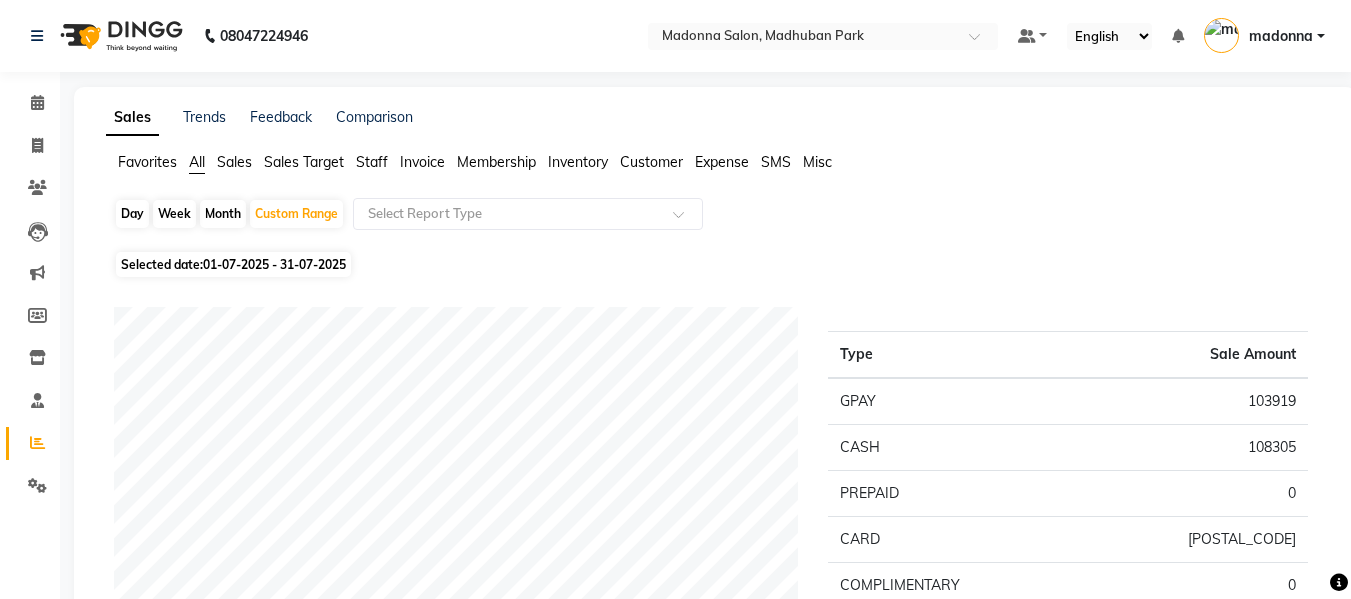 click on "Staff" 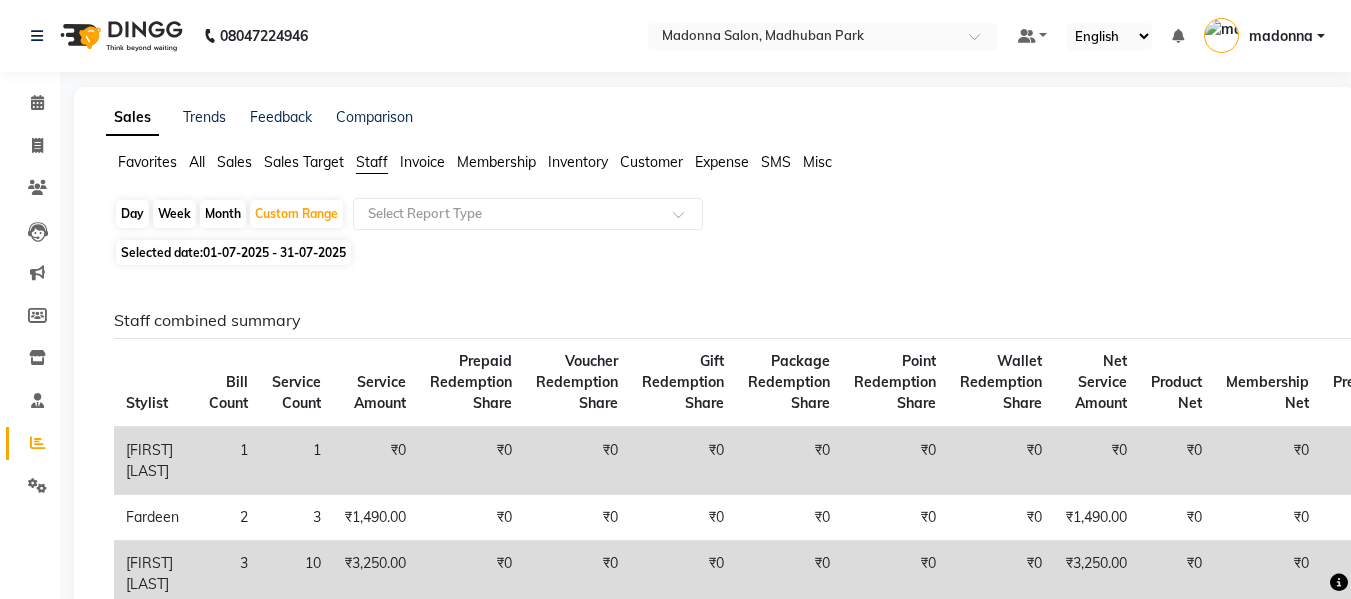click on "Sales" 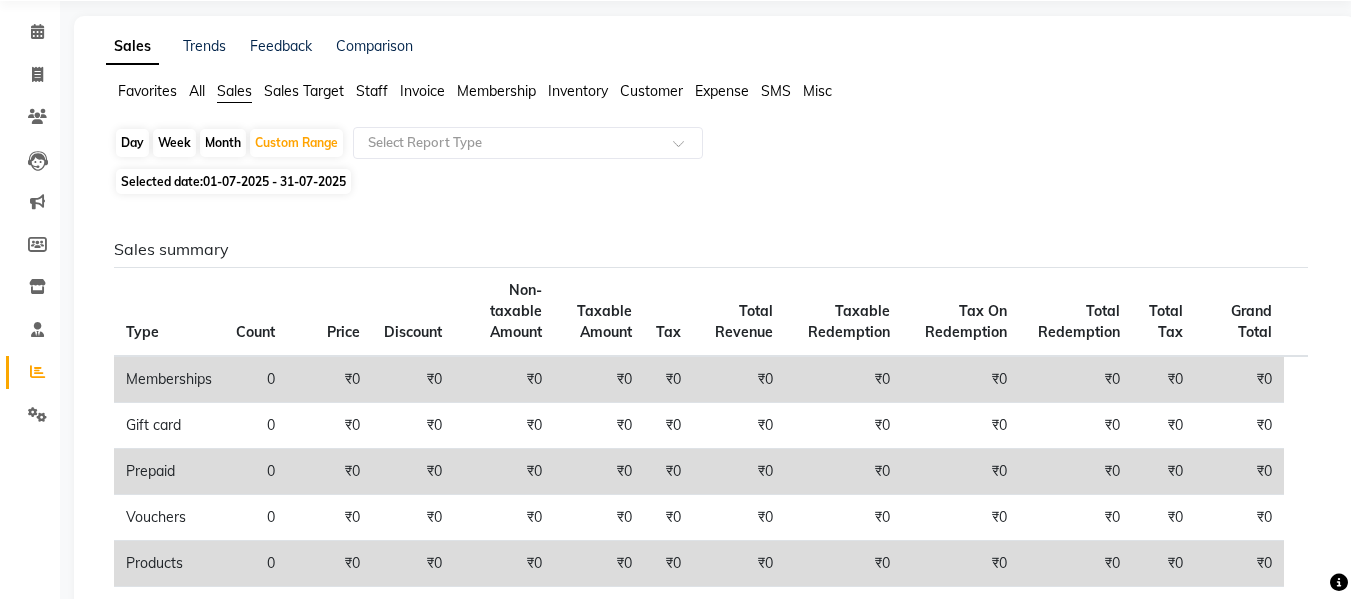scroll, scrollTop: 0, scrollLeft: 0, axis: both 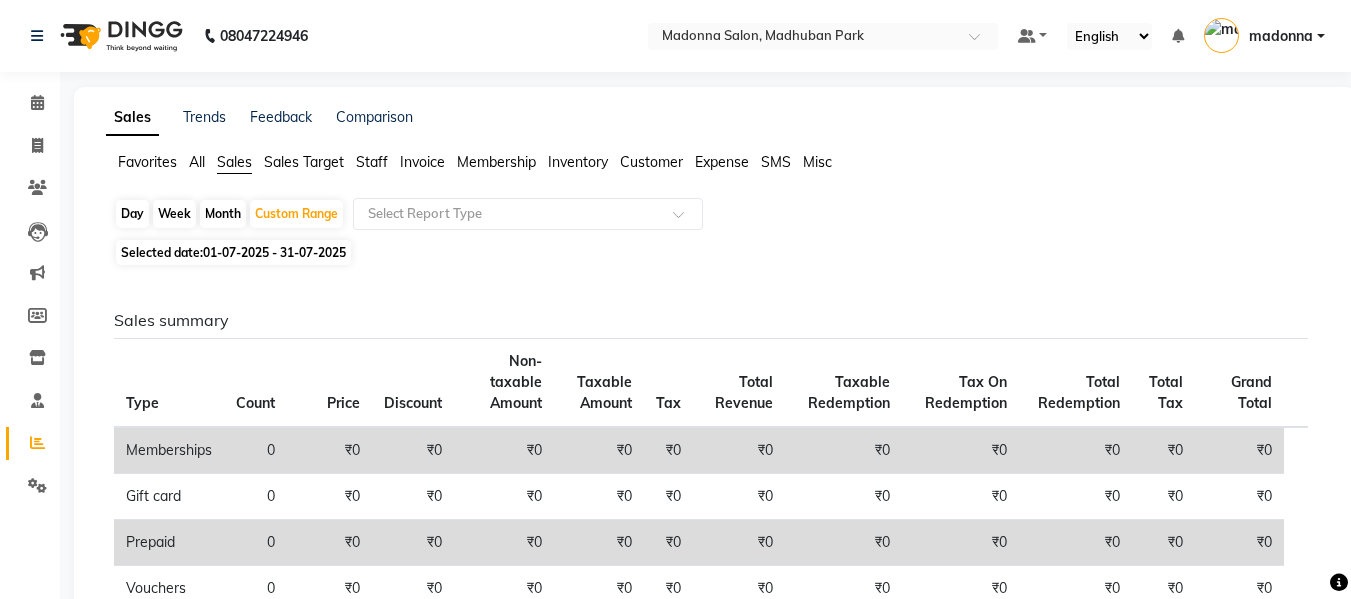 click on "All" 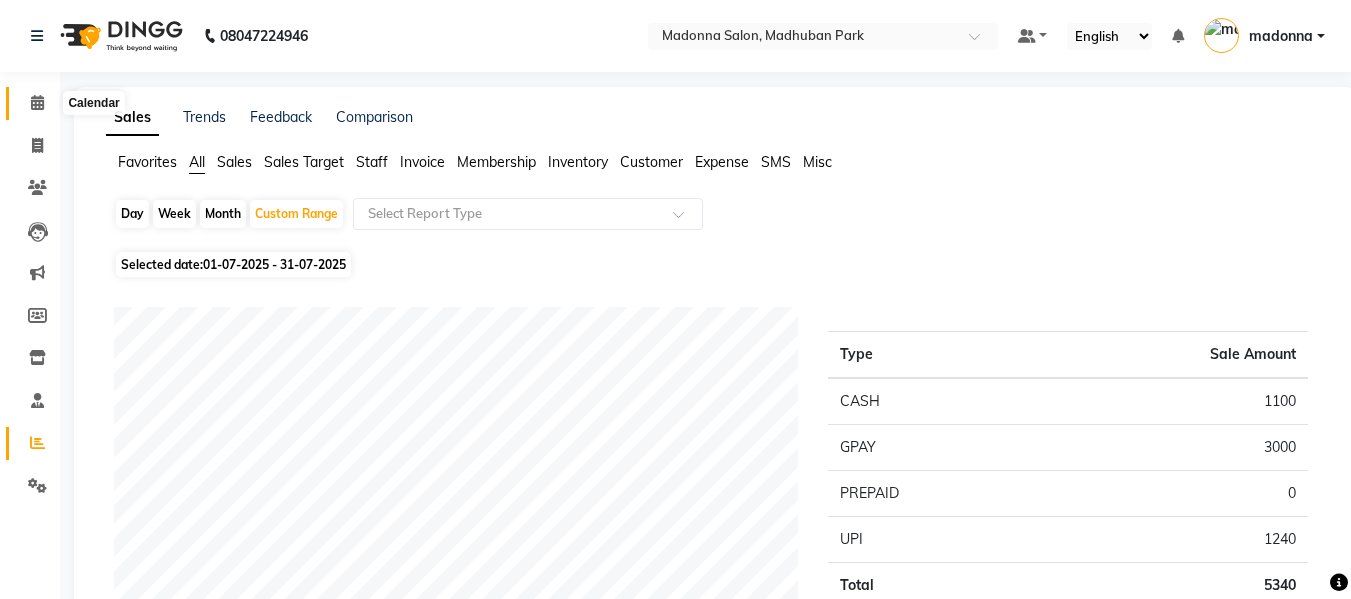 click 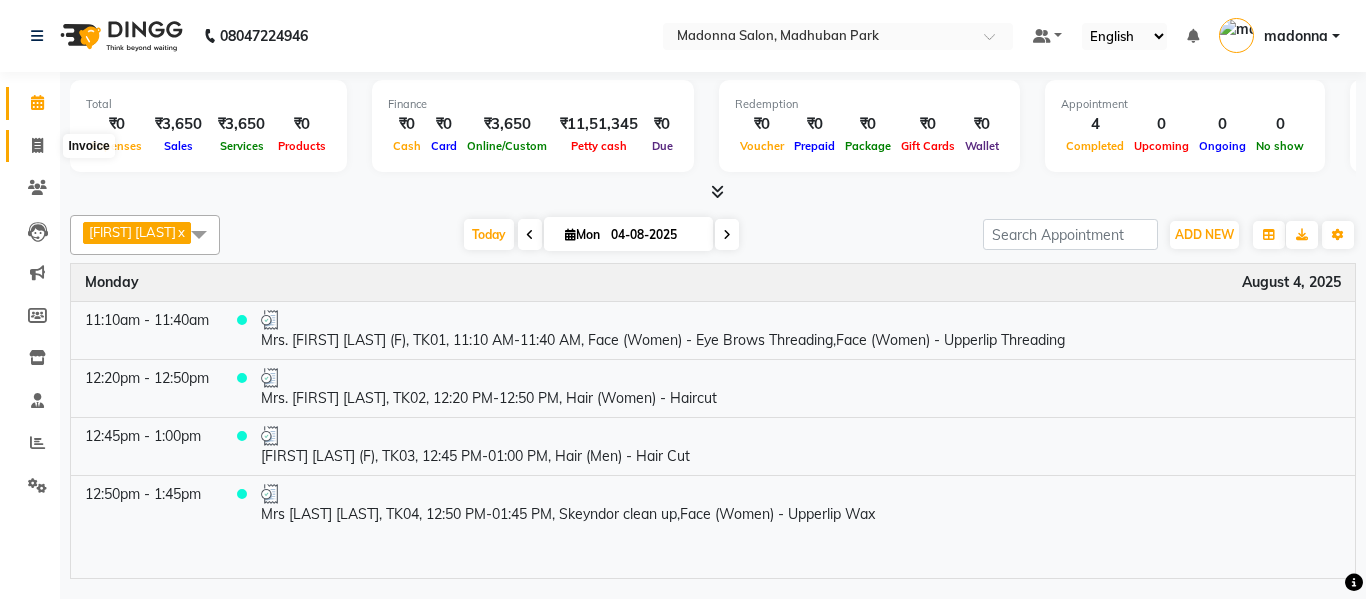 click 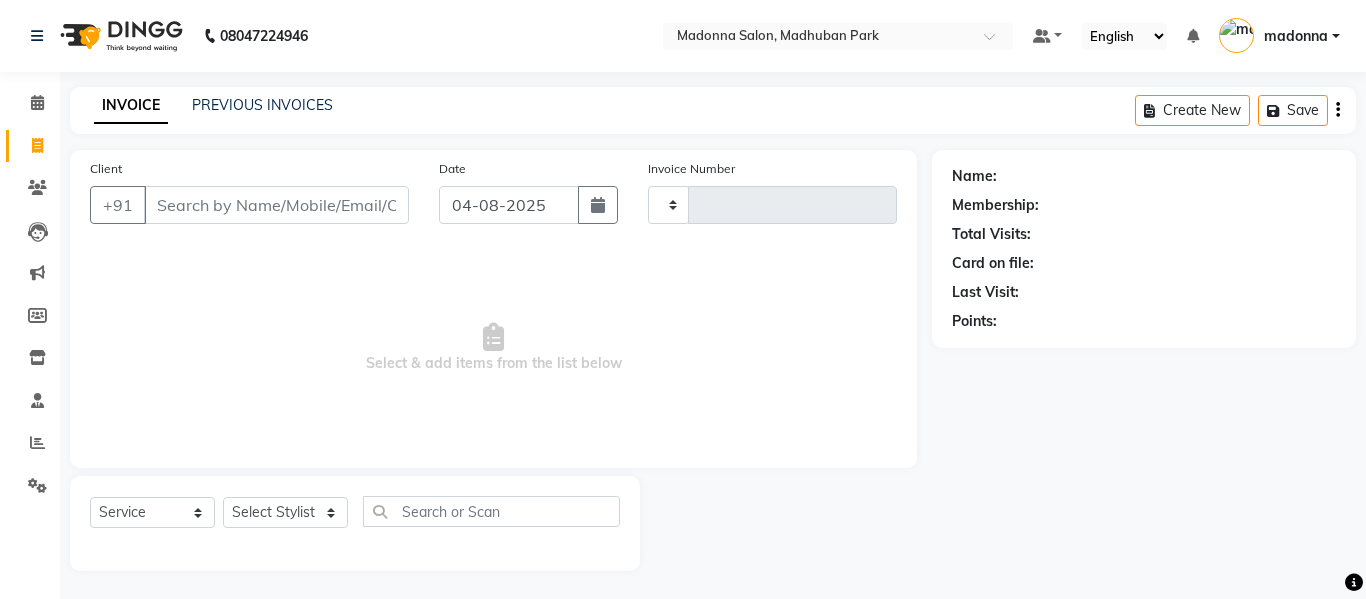 type on "1688" 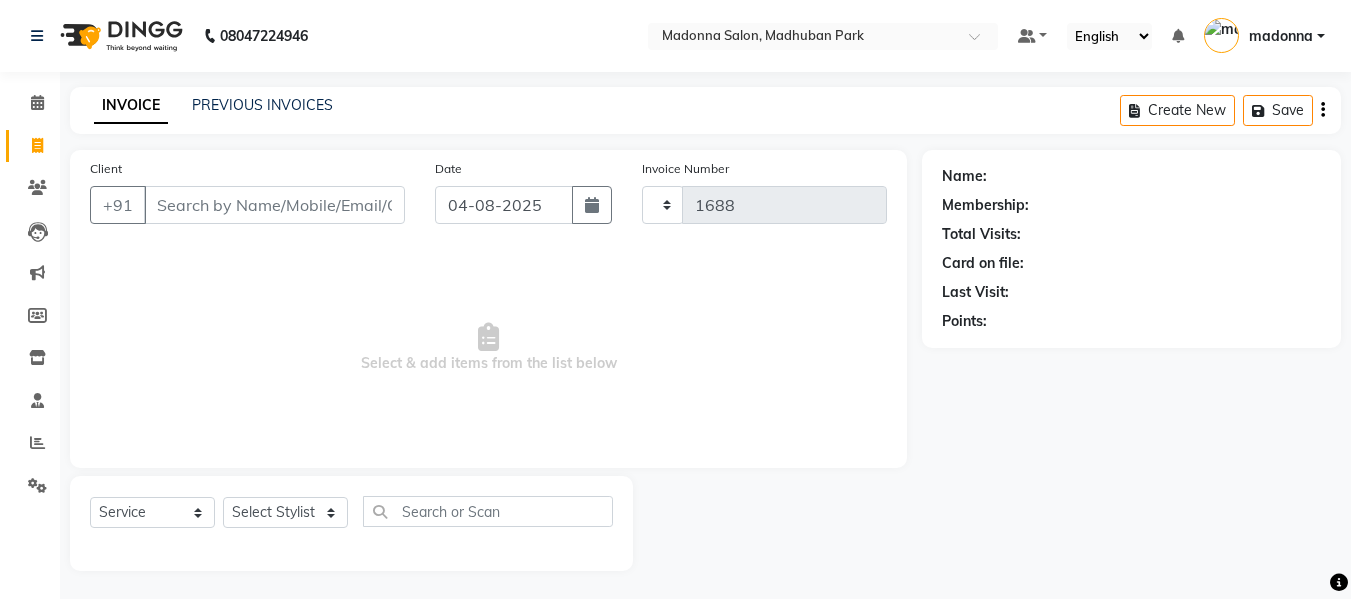 select on "6469" 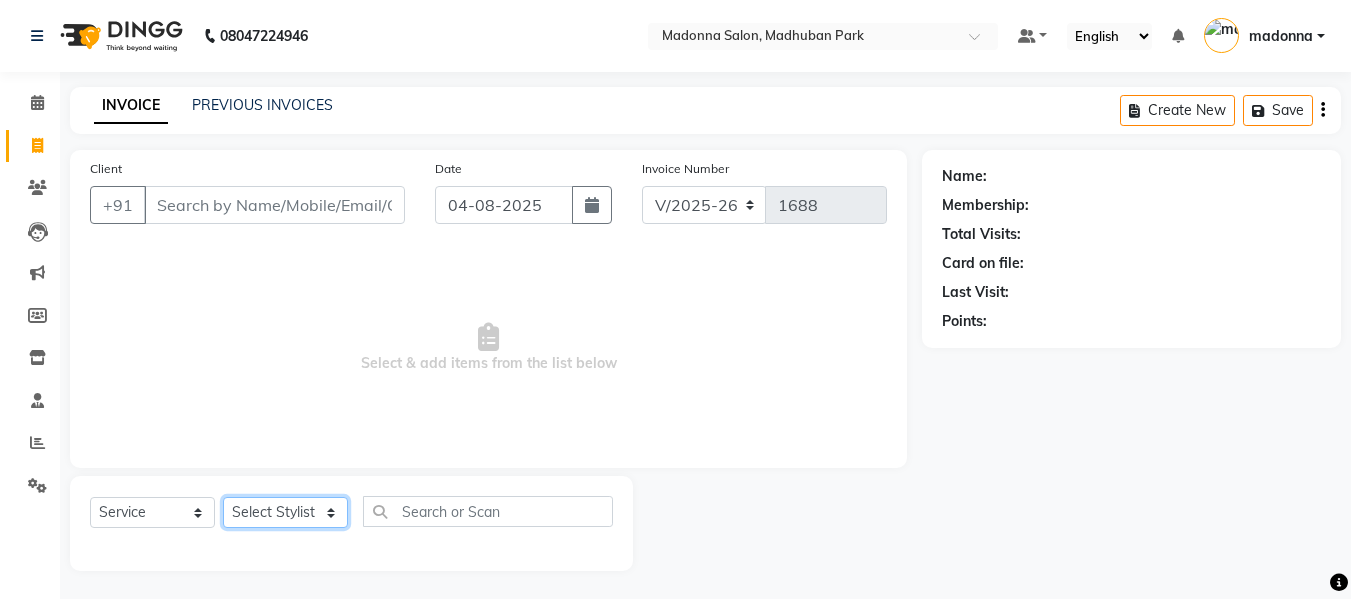 click on "Select Stylist Afsar salmani Amjad Khan Armaan  Dipika fardeen Kajal Tyagi Kirti Rajput madonna Nikhil Prince Rizwan Samaksh Shahnawaz Shoib Ahmad  Twinkle Gupta" 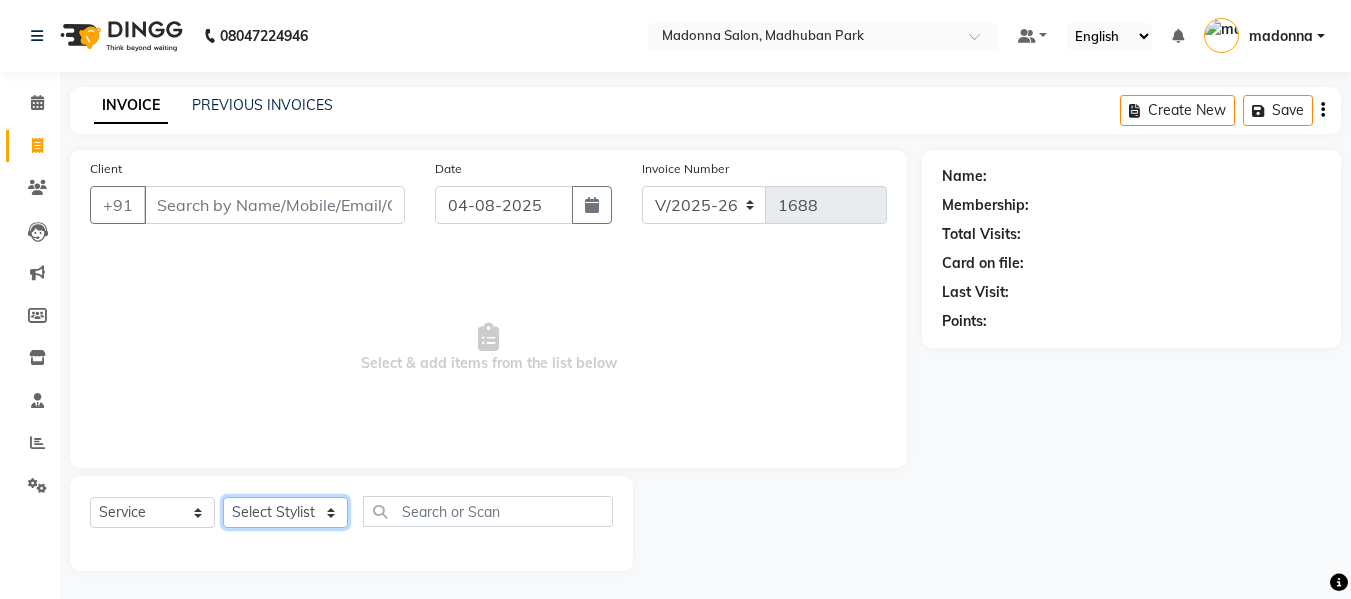 select on "87830" 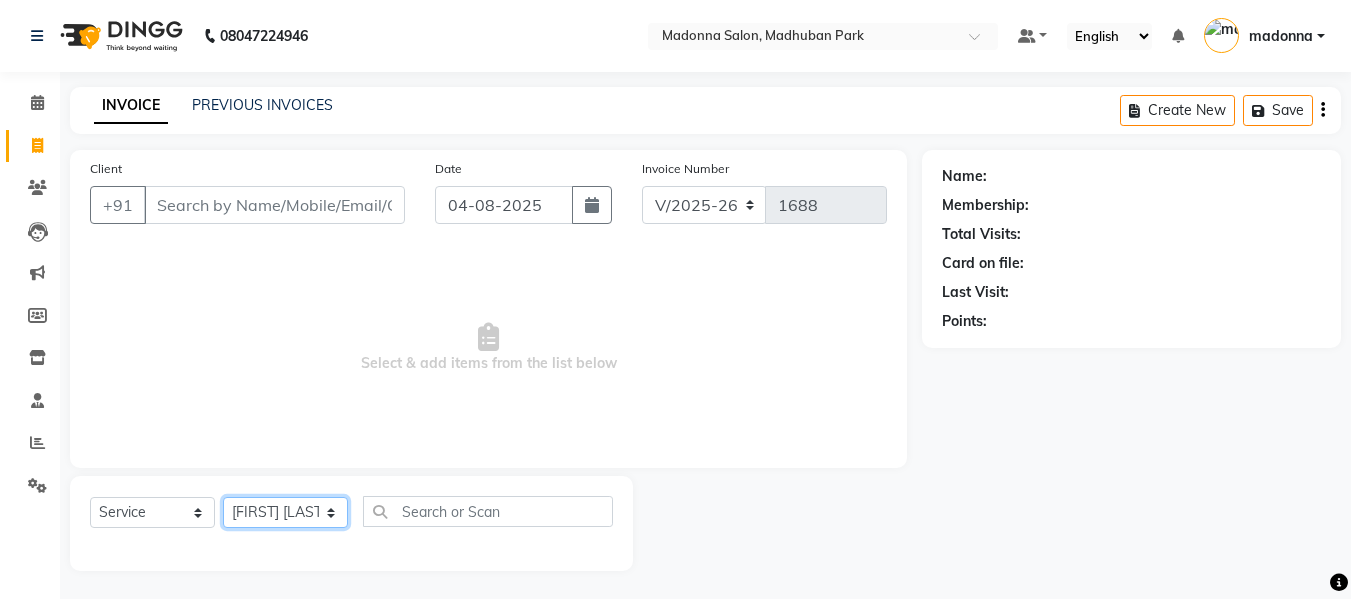 click on "Select Stylist Afsar salmani Amjad Khan Armaan  Dipika fardeen Kajal Tyagi Kirti Rajput madonna Nikhil Prince Rizwan Samaksh Shahnawaz Shoib Ahmad  Twinkle Gupta" 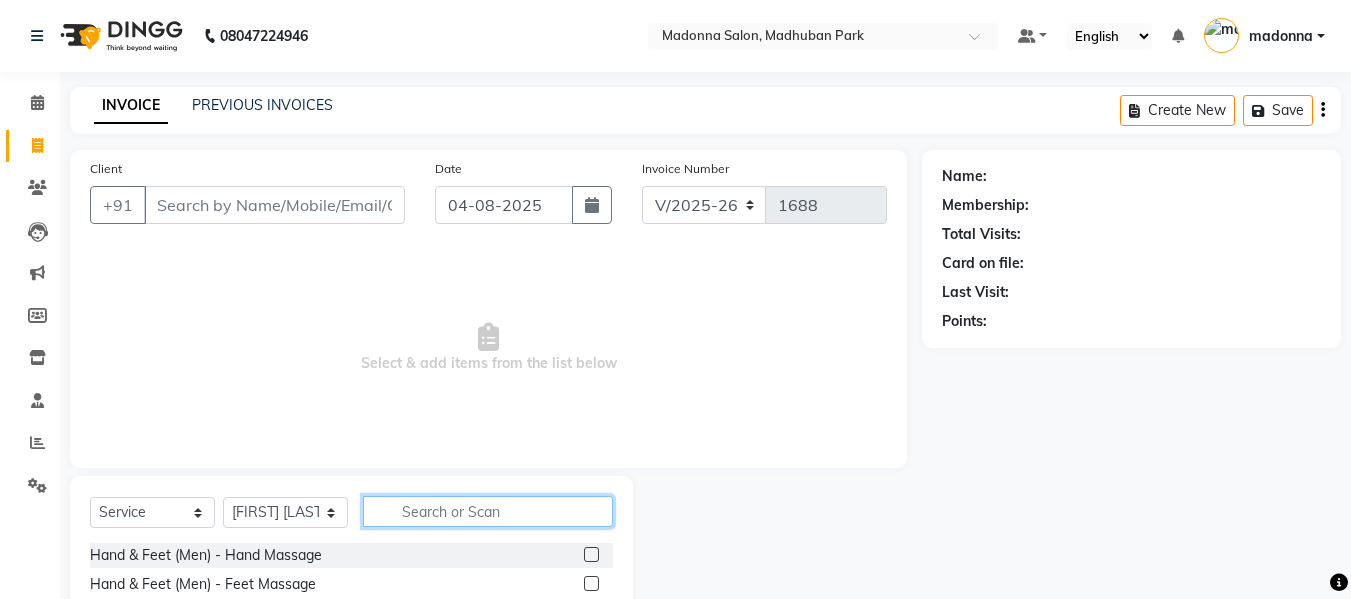 click 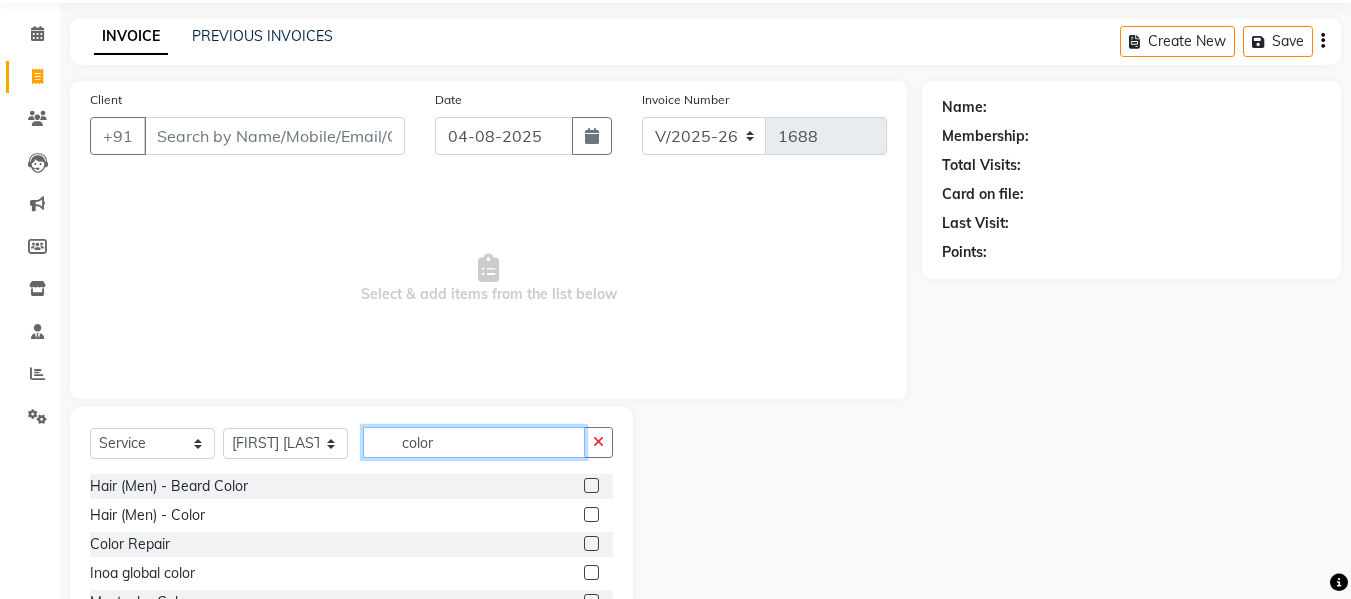 scroll, scrollTop: 70, scrollLeft: 0, axis: vertical 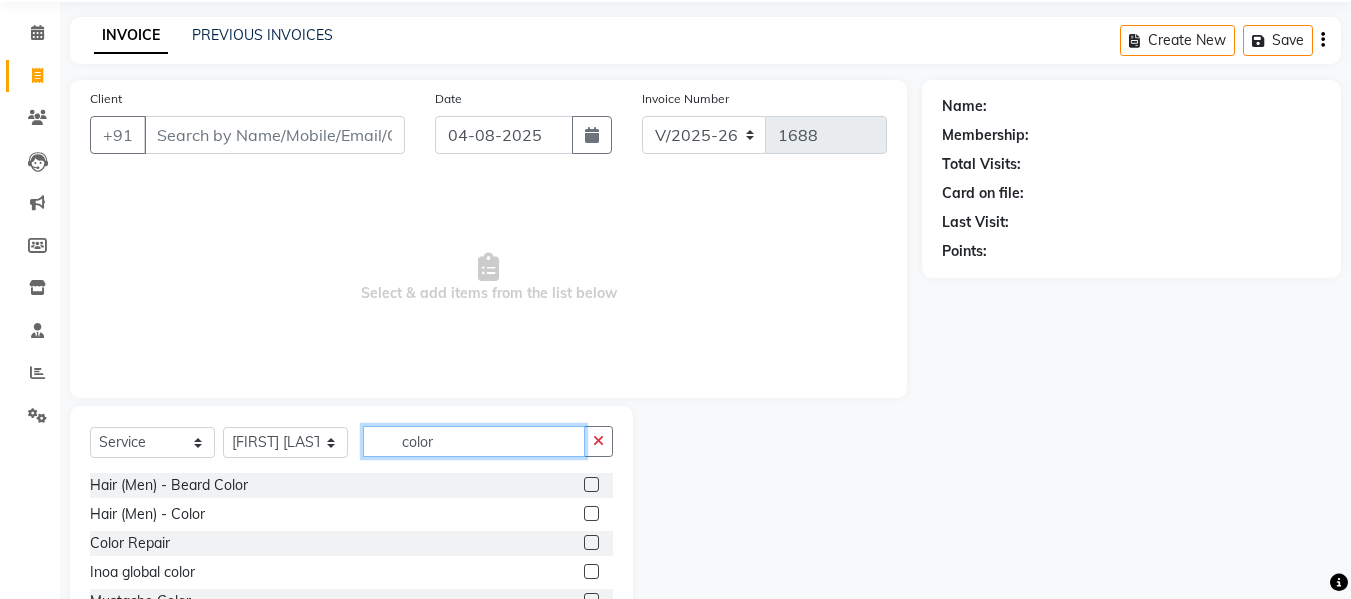 type on "color" 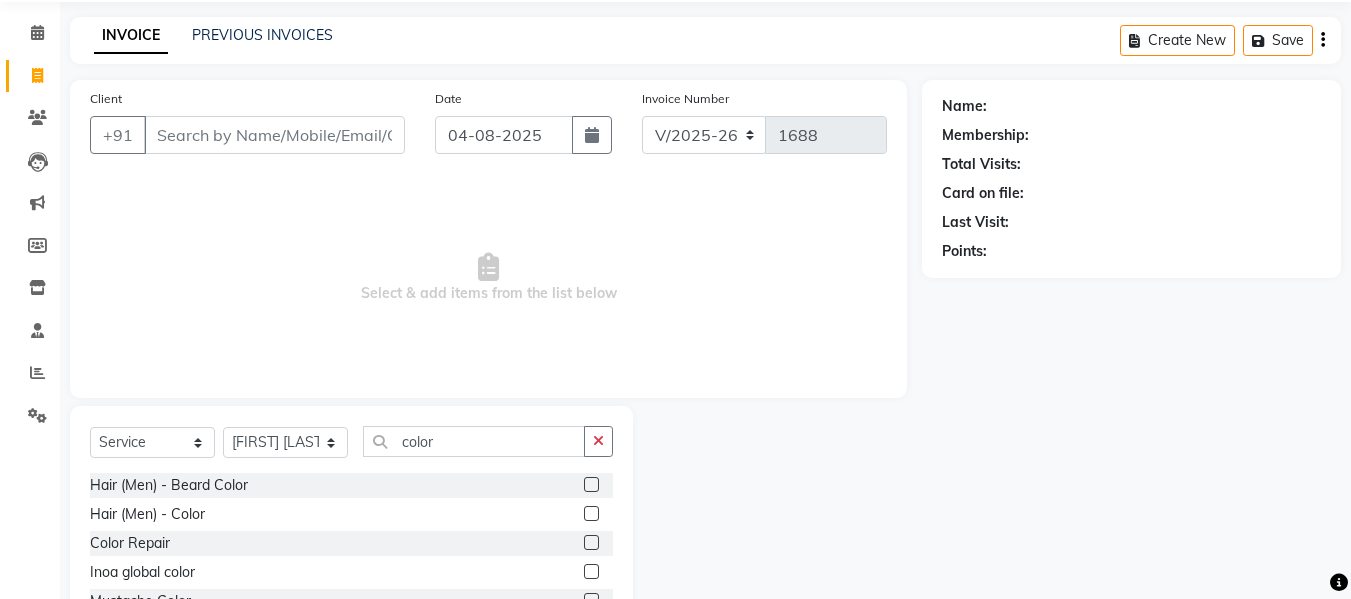 click 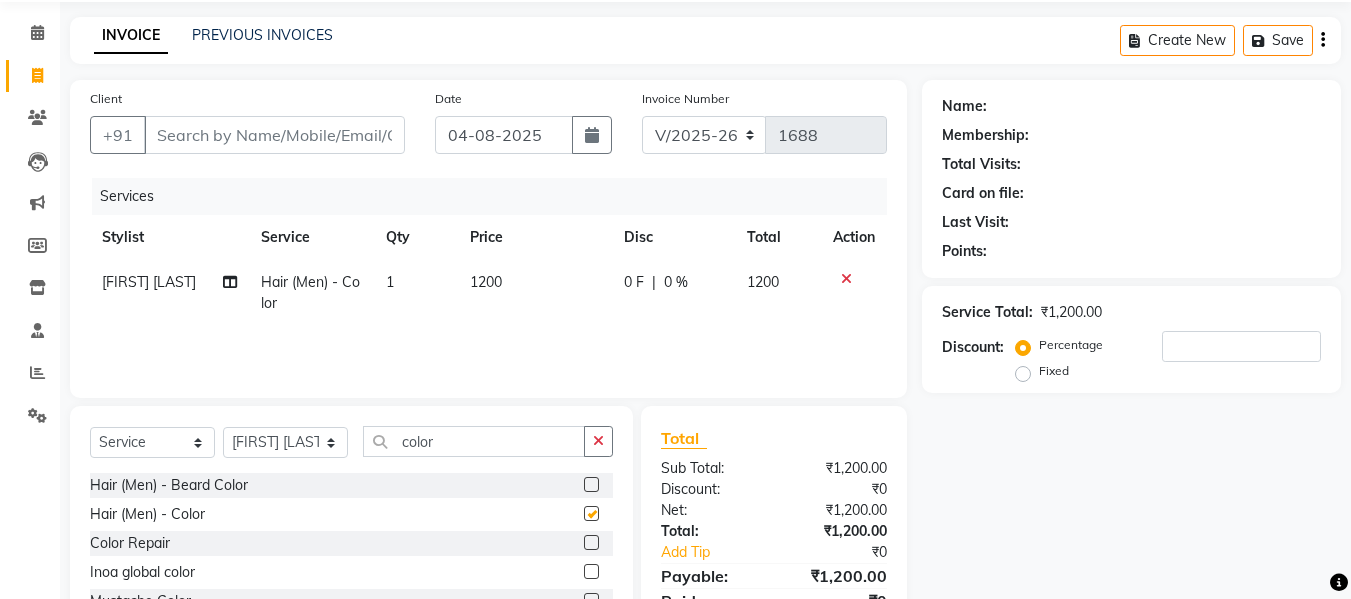 checkbox on "false" 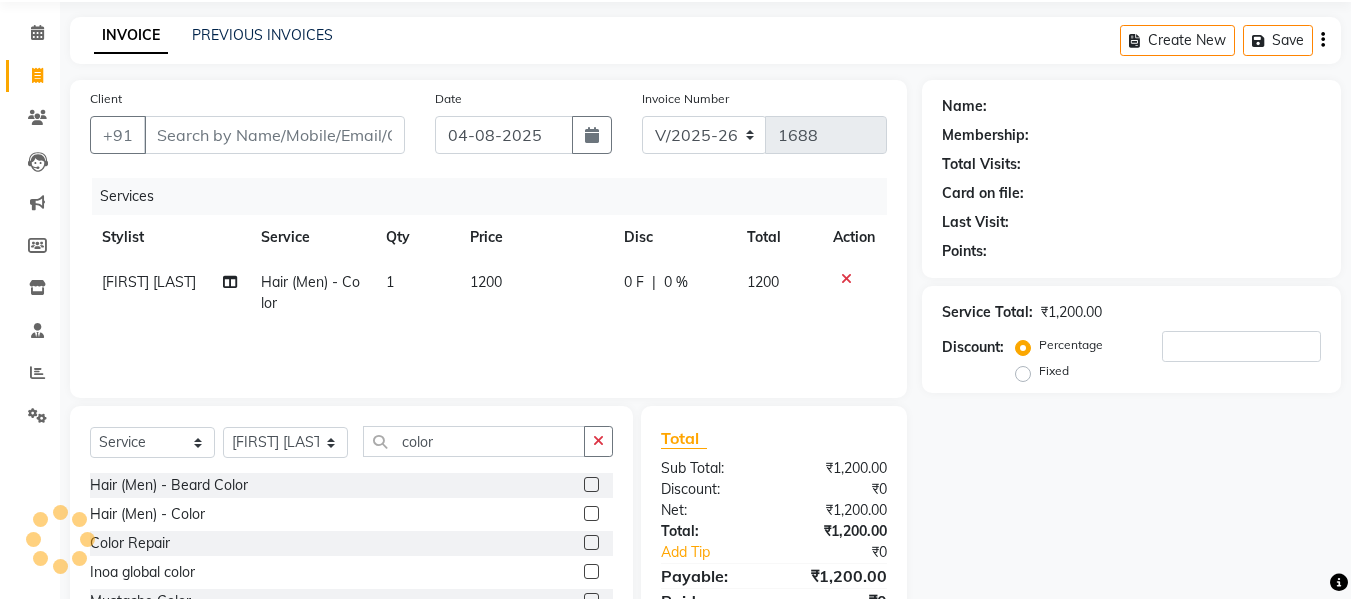 click on "1200" 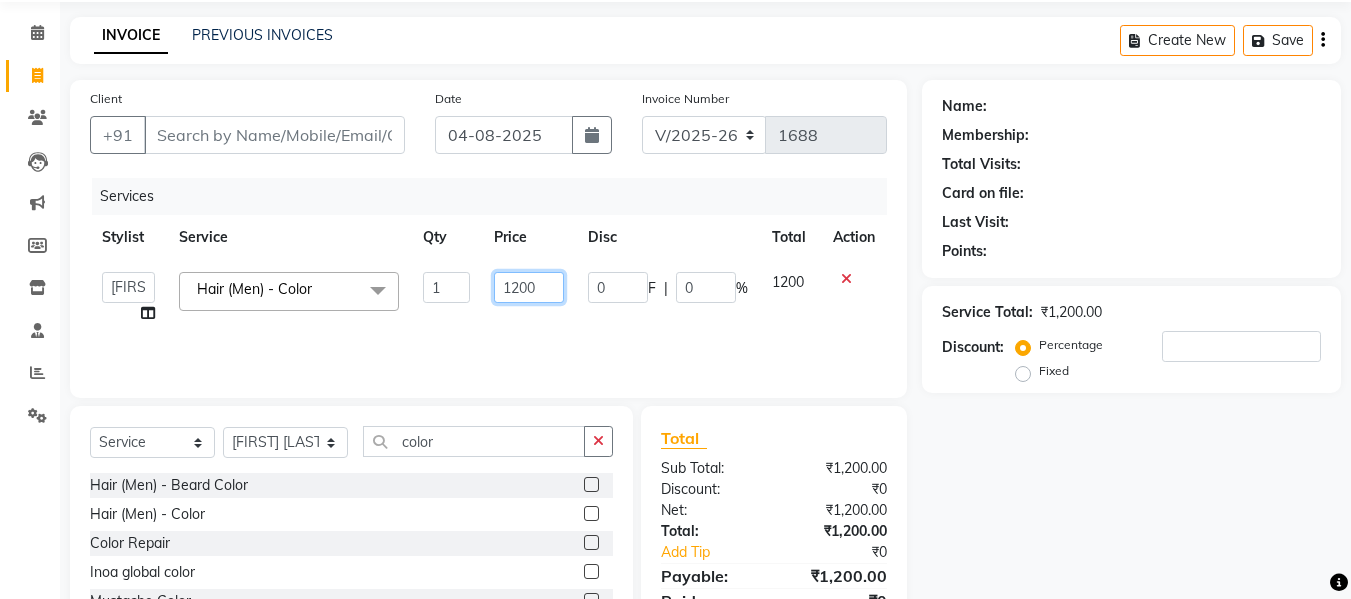 click on "1200" 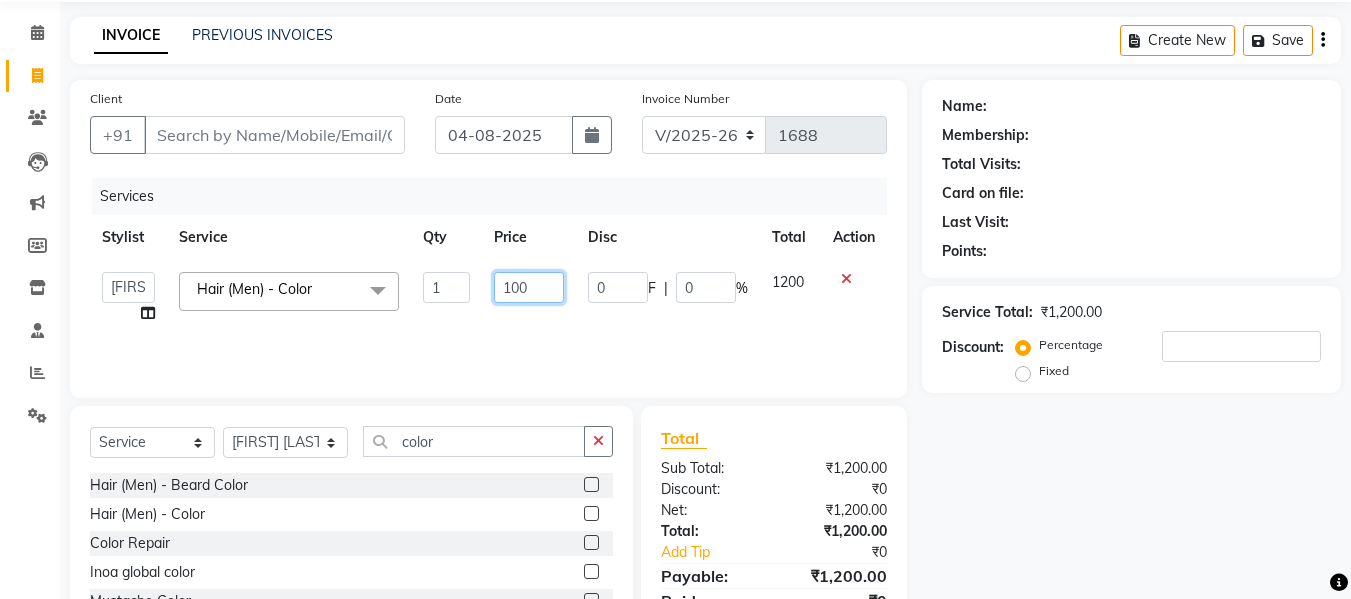 type on "1300" 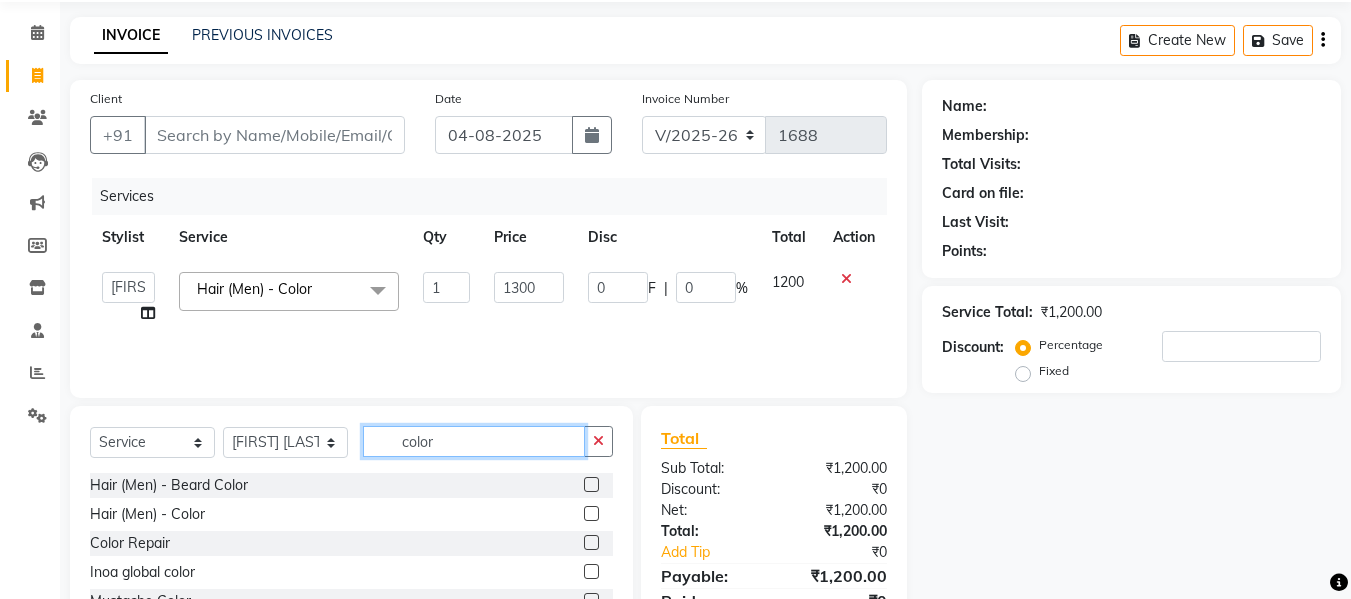 click on "color" 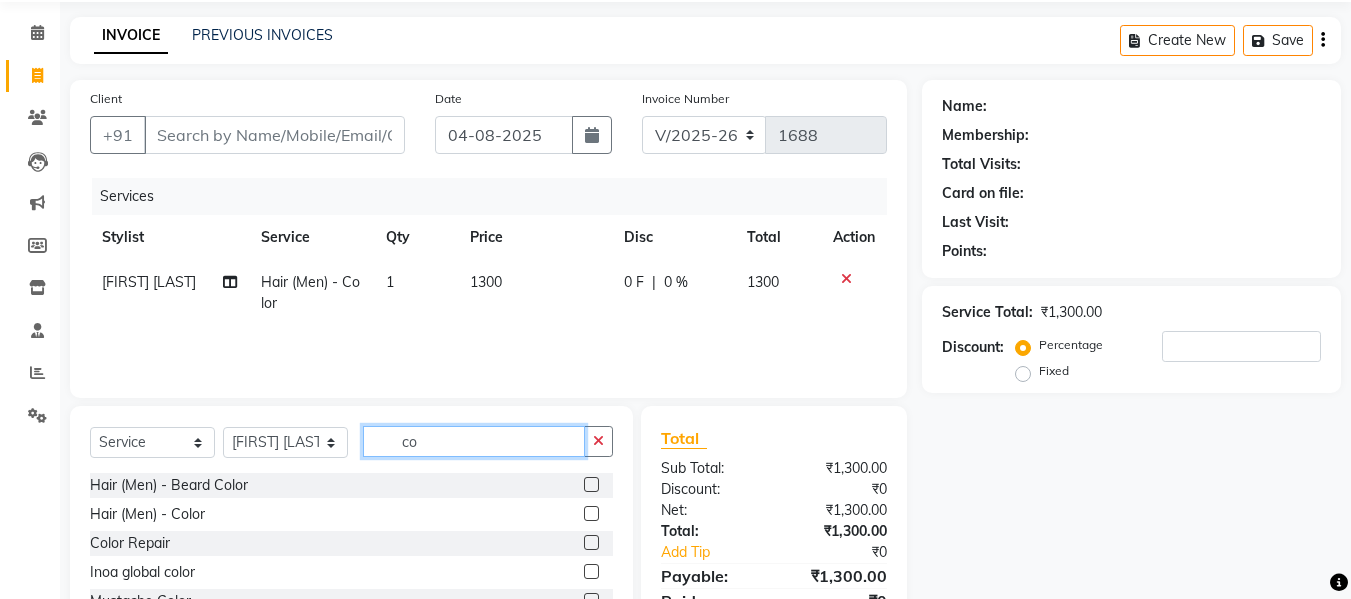 type on "c" 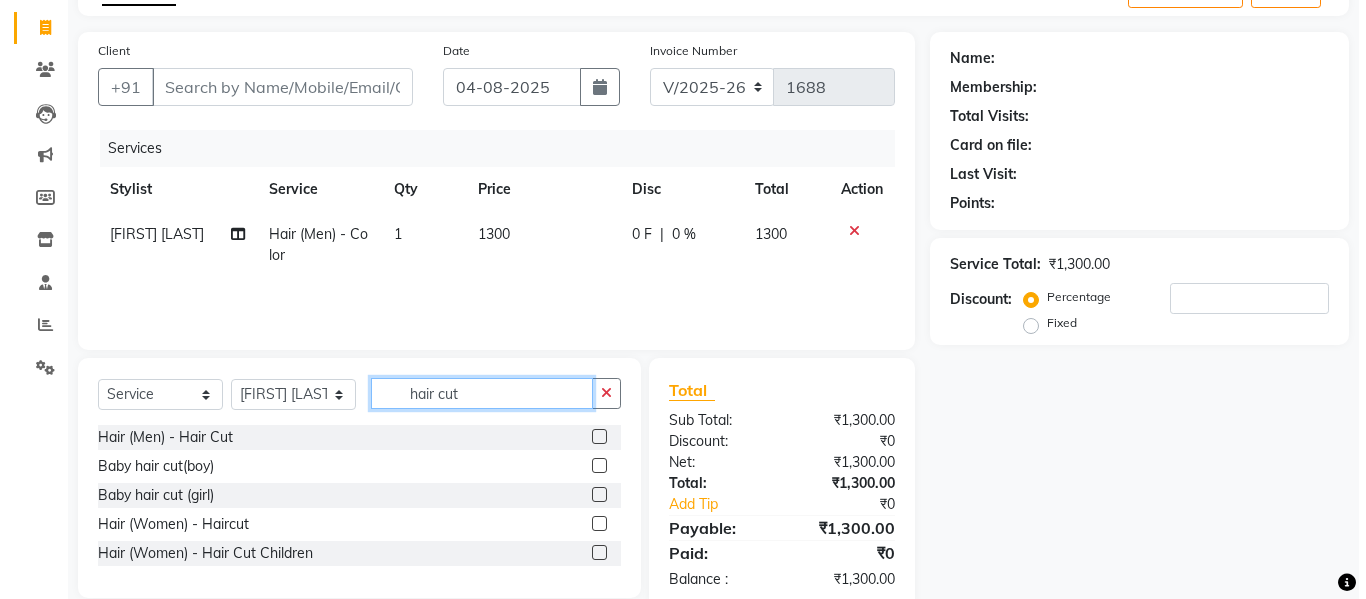 scroll, scrollTop: 120, scrollLeft: 0, axis: vertical 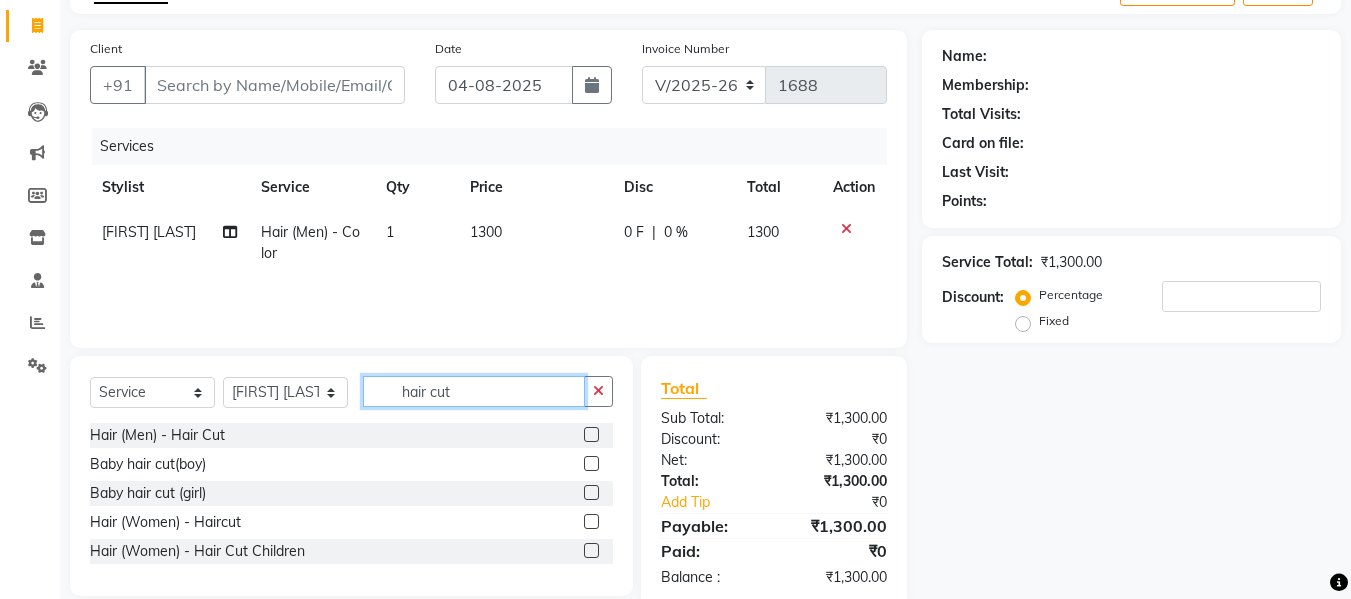 type on "hair cut" 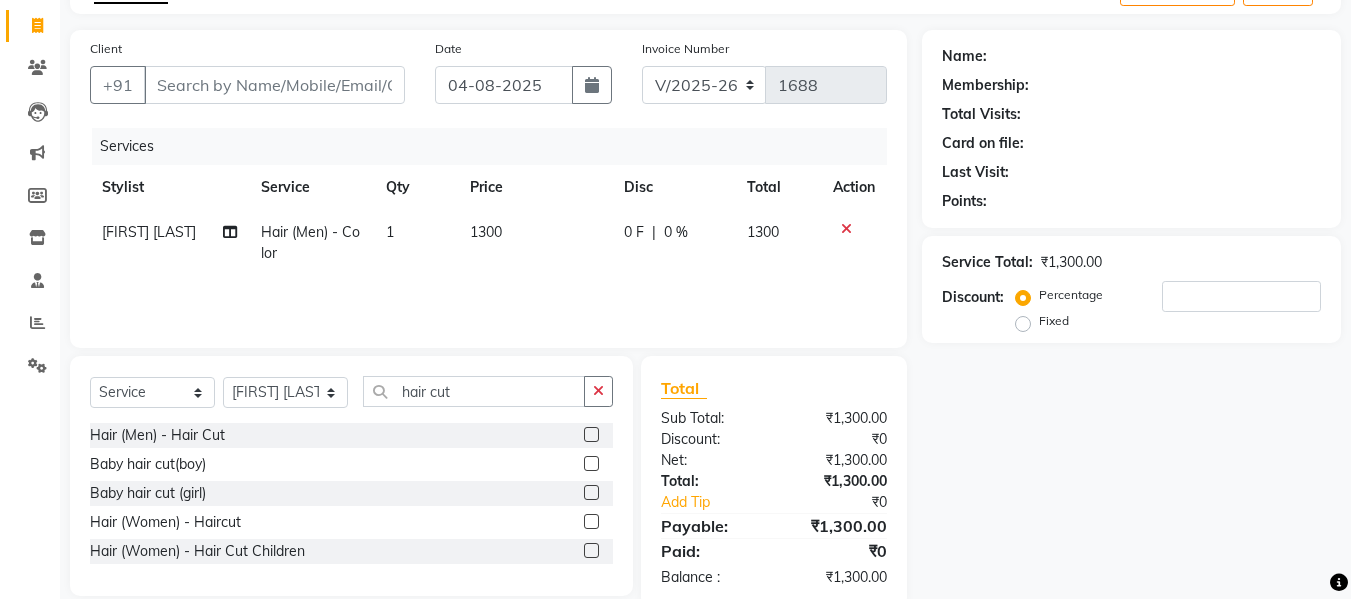 click 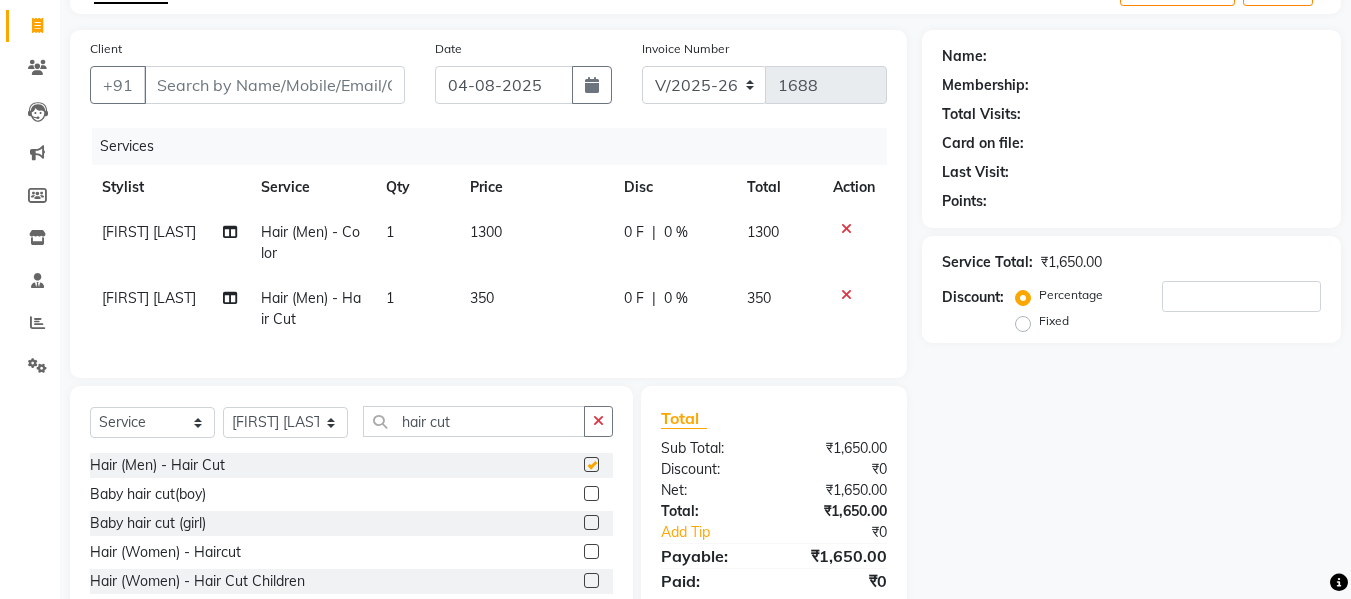 checkbox on "false" 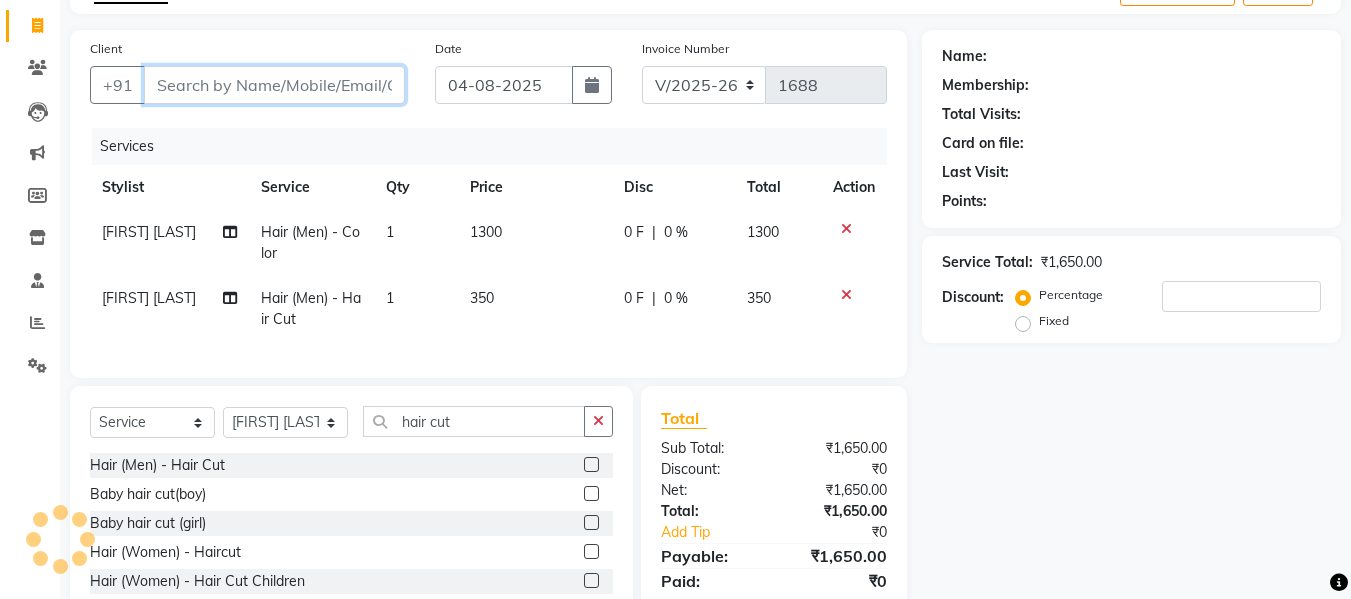 click on "Client" at bounding box center (274, 85) 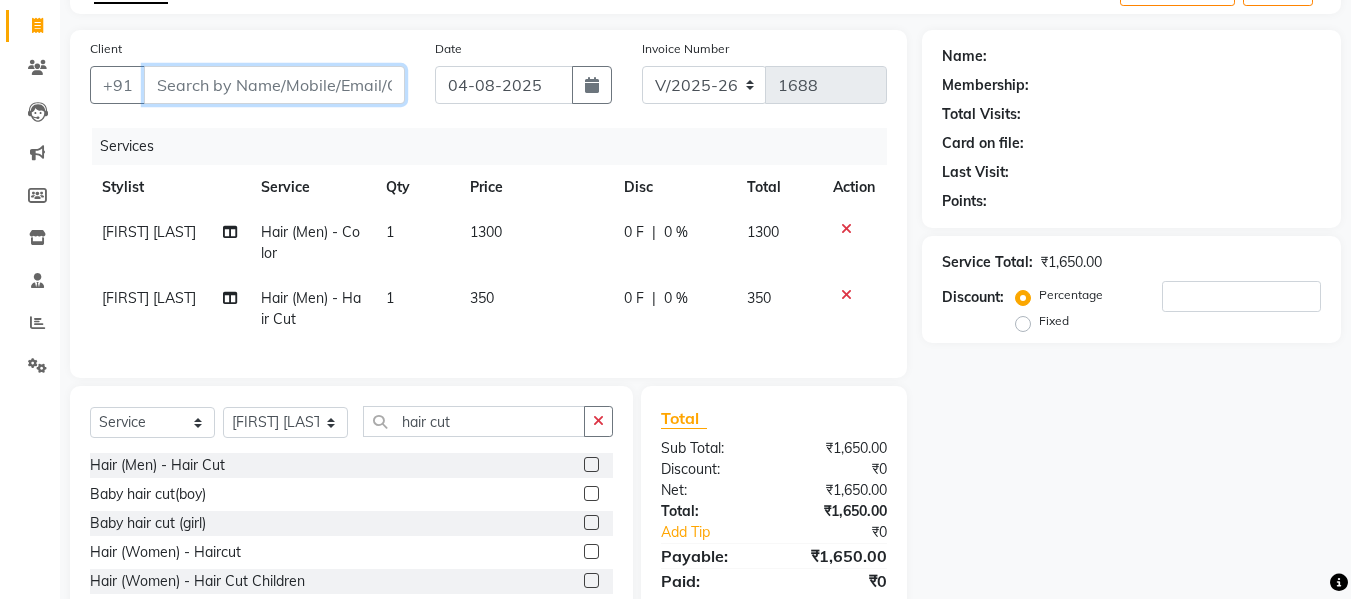 type on "9" 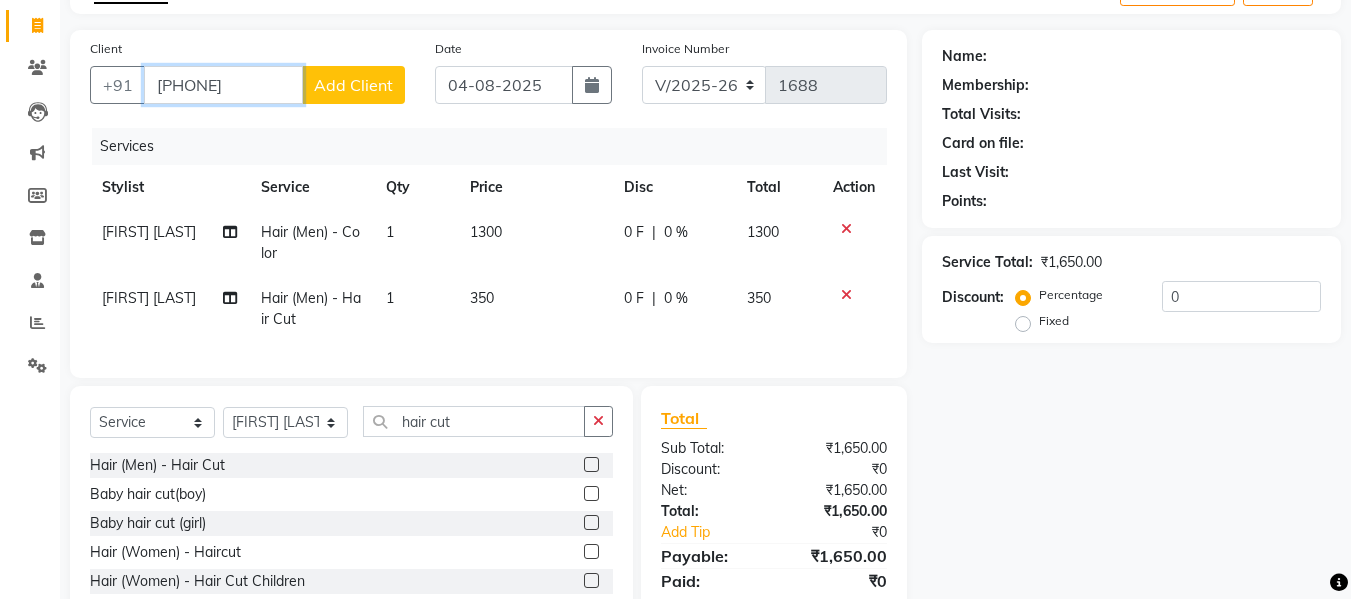 type on "[PHONE]" 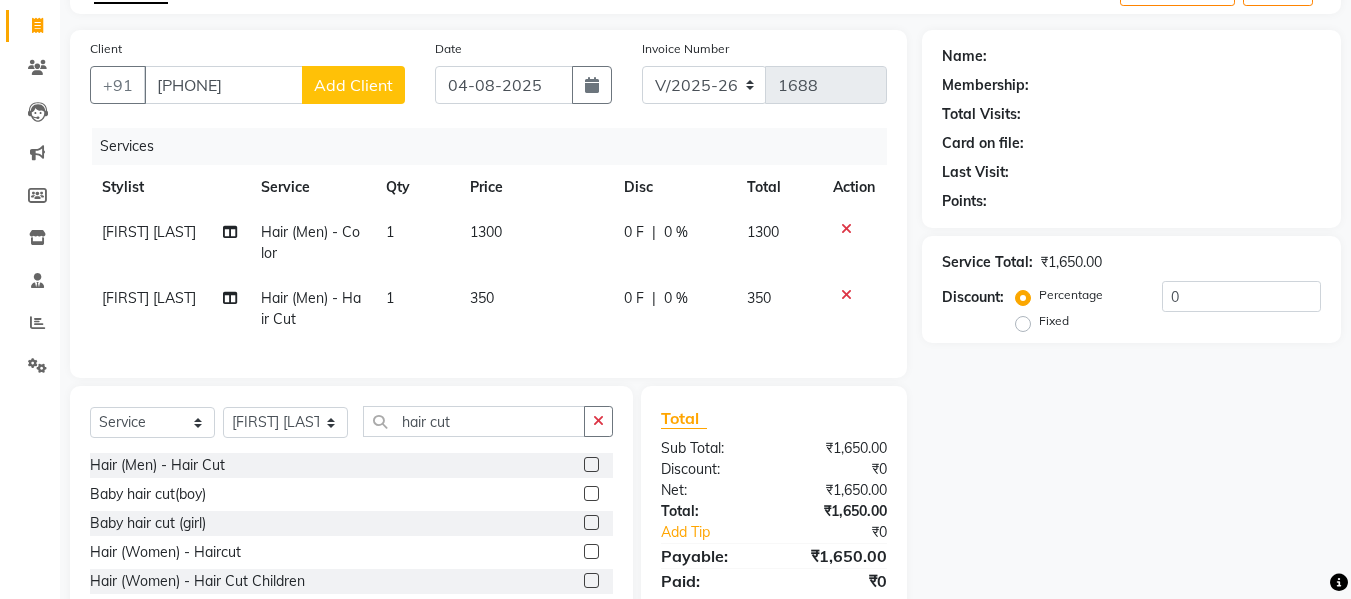 click on "Add Client" 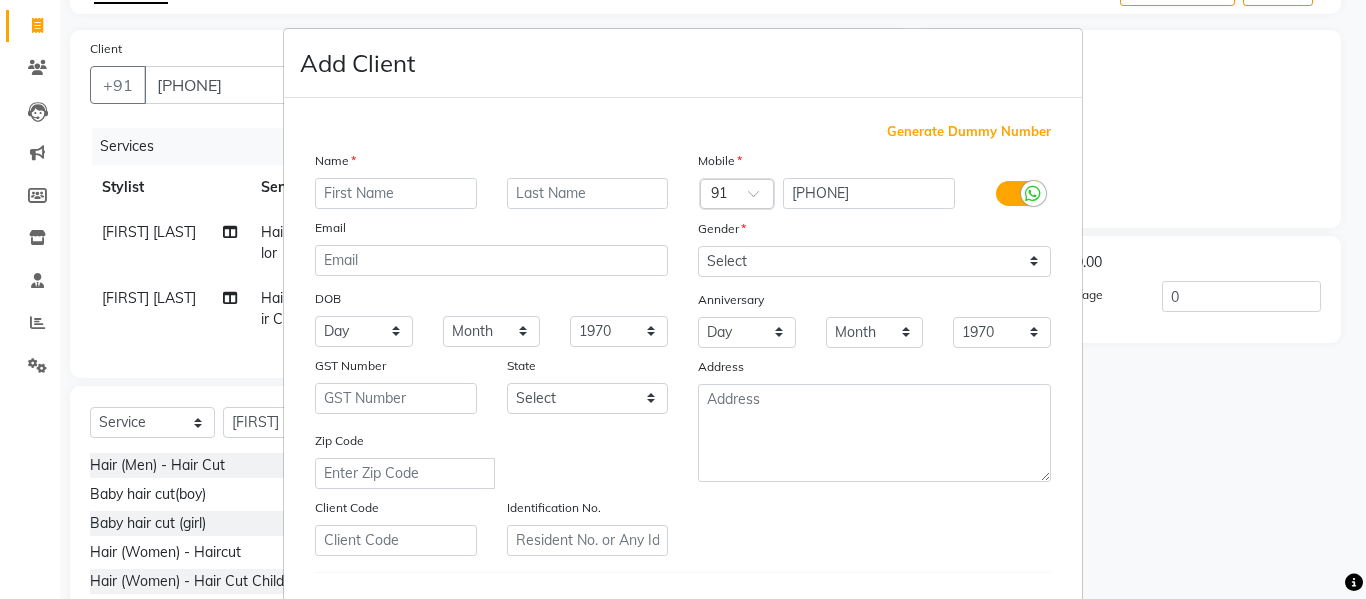 click on "Add Client Generate Dummy Number Name Email DOB Day 01 02 03 04 05 06 07 08 09 10 11 12 13 14 15 16 17 18 19 20 21 22 23 24 25 26 27 28 29 30 31 Month January February March April May June July August September October November December 1940 1941 1942 1943 1944 1945 1946 1947 1948 1949 1950 1951 1952 1953 1954 1955 1956 1957 1958 1959 1960 1961 1962 1963 1964 1965 1966 1967 1968 1969 1970 1971 1972 1973 1974 1975 1976 1977 1978 1979 1980 1981 1982 1983 1984 1985 1986 1987 1988 1989 1990 1991 1992 1993 1994 1995 1996 1997 1998 1999 2000 2001 2002 2003 2004 2005 2006 2007 2008 2009 2010 2011 2012 2013 2014 2015 2016 2017 2018 2019 2020 2021 2022 2023 2024 GST Number State Select Andaman and Nicobar Islands Andhra Pradesh Arunachal Pradesh Assam Bihar Chandigarh Chhattisgarh Dadra and Nagar Haveli Daman and Diu Delhi Goa Gujarat Haryana Himachal Pradesh Jammu and Kashmir Jharkhand Karnataka Kerala Lakshadweep Madhya Pradesh Maharashtra Manipur Meghalaya Mizoram Nagaland Odisha Pondicherry Punjab Rajasthan Sikkim" at bounding box center (683, 299) 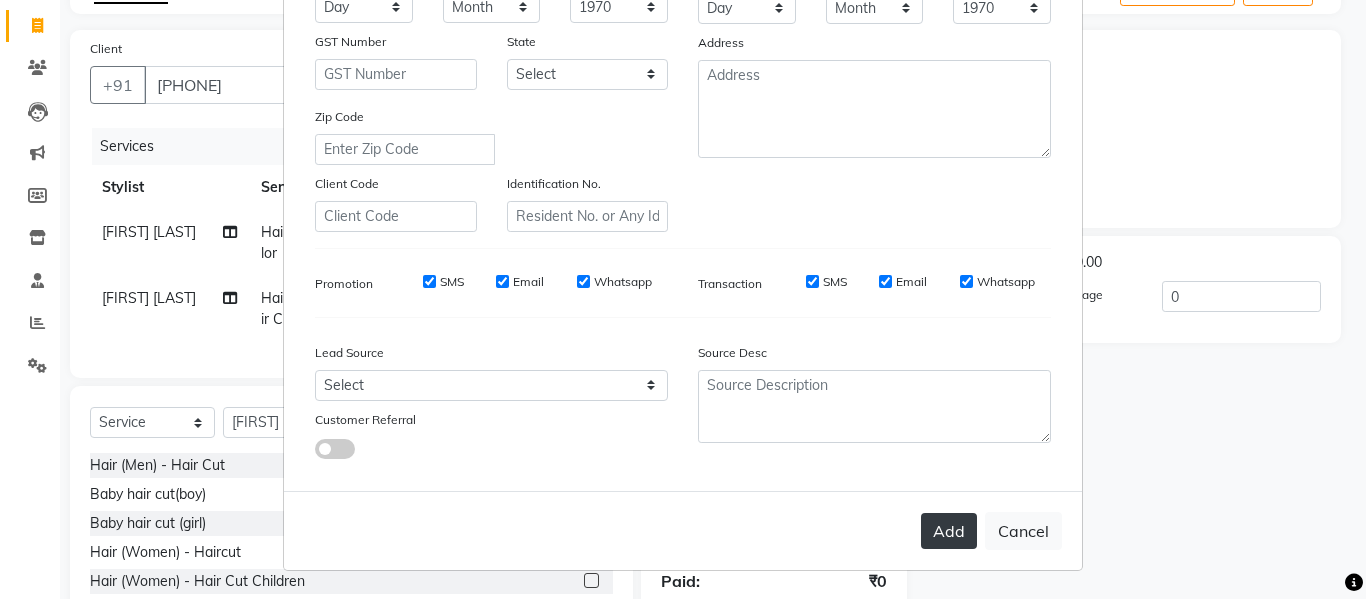 click on "Add" at bounding box center (949, 531) 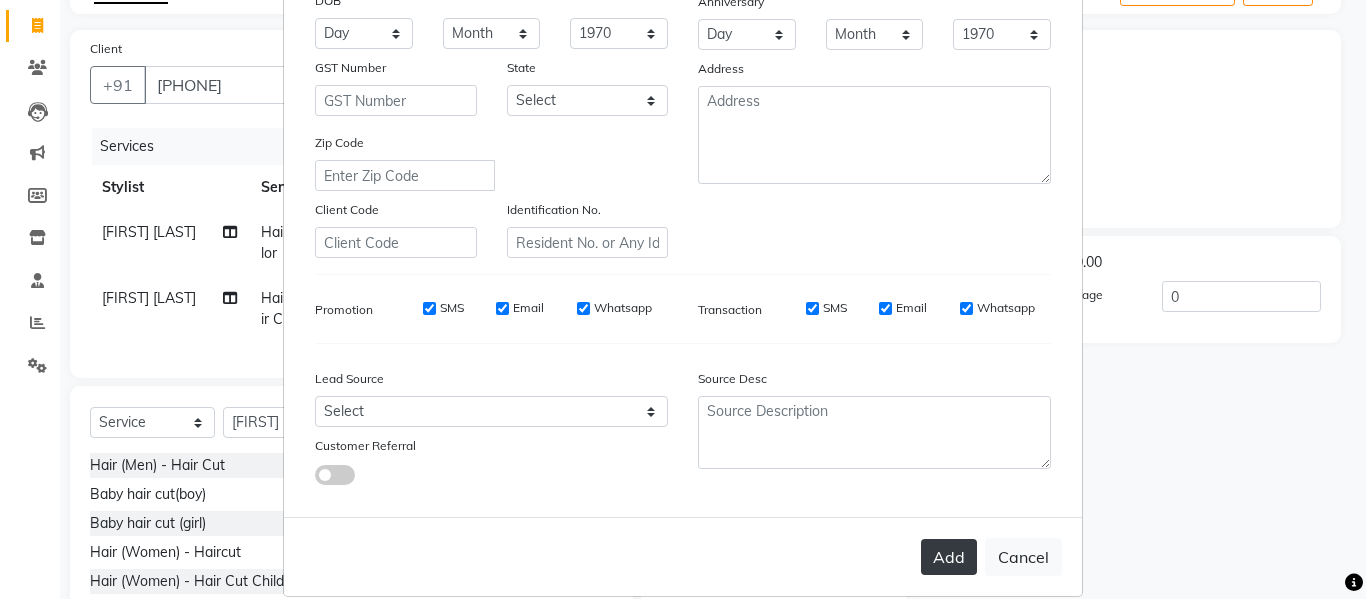 scroll, scrollTop: 350, scrollLeft: 0, axis: vertical 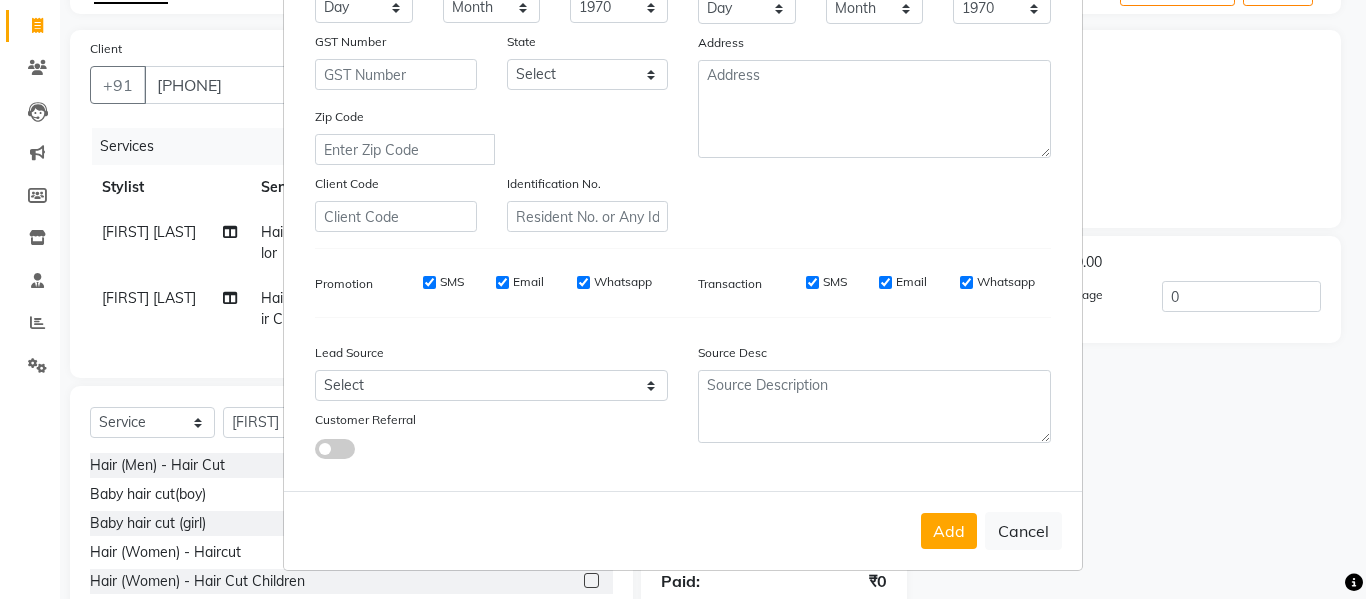click on "Add Client Generate Dummy Number Name  please enter first name Email DOB Day 01 02 03 04 05 06 07 08 09 10 11 12 13 14 15 16 17 18 19 20 21 22 23 24 25 26 27 28 29 30 31 Month January February March April May June July August September October November December 1940 1941 1942 1943 1944 1945 1946 1947 1948 1949 1950 1951 1952 1953 1954 1955 1956 1957 1958 1959 1960 1961 1962 1963 1964 1965 1966 1967 1968 1969 1970 1971 1972 1973 1974 1975 1976 1977 1978 1979 1980 1981 1982 1983 1984 1985 1986 1987 1988 1989 1990 1991 1992 1993 1994 1995 1996 1997 1998 1999 2000 2001 2002 2003 2004 2005 2006 2007 2008 2009 2010 2011 2012 2013 2014 2015 2016 2017 2018 2019 2020 2021 2022 2023 2024 GST Number State Select Andaman and Nicobar Islands Andhra Pradesh Arunachal Pradesh Assam Bihar Chandigarh Chhattisgarh Dadra and Nagar Haveli Daman and Diu Delhi Goa Gujarat Haryana Himachal Pradesh Jammu and Kashmir Jharkhand Karnataka Kerala Lakshadweep Madhya Pradesh Maharashtra Manipur Meghalaya Mizoram Nagaland Odisha Punjab ×" at bounding box center [683, 299] 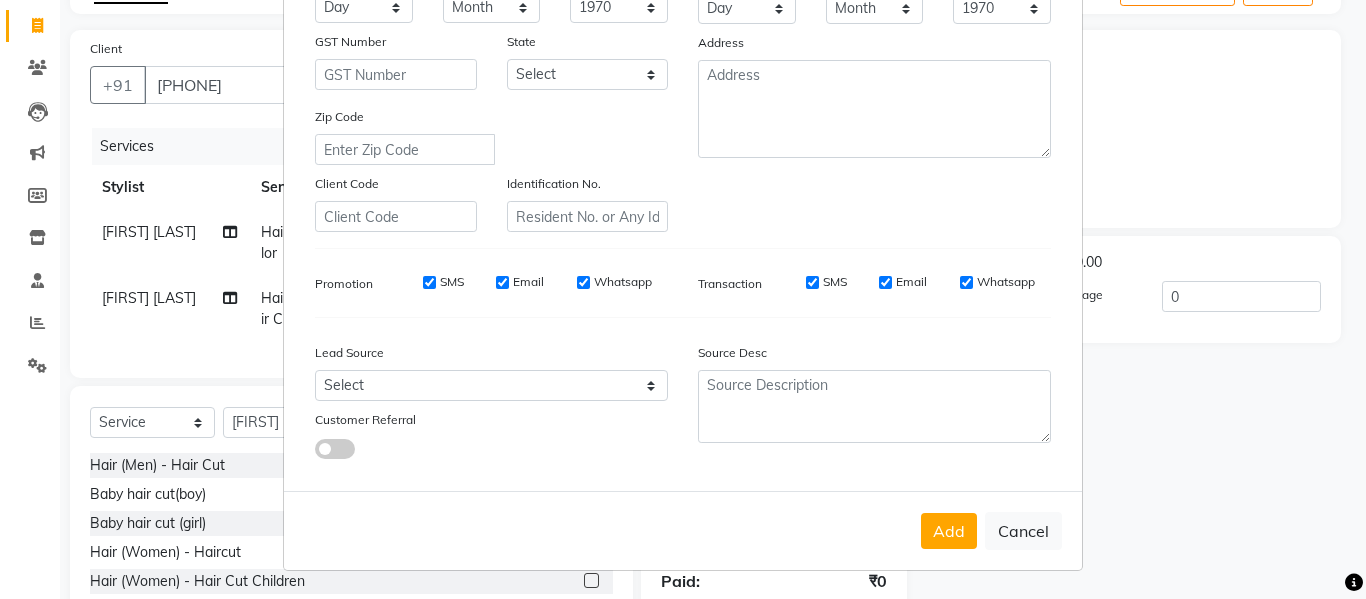 scroll, scrollTop: 0, scrollLeft: 0, axis: both 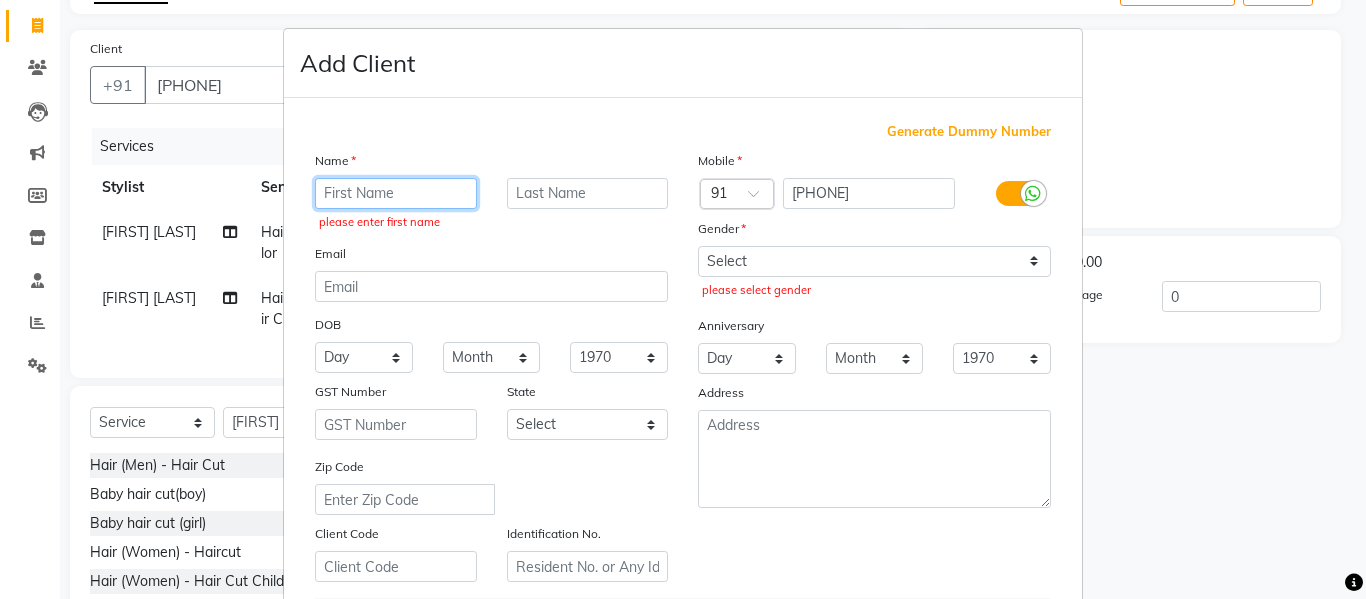 click at bounding box center [396, 193] 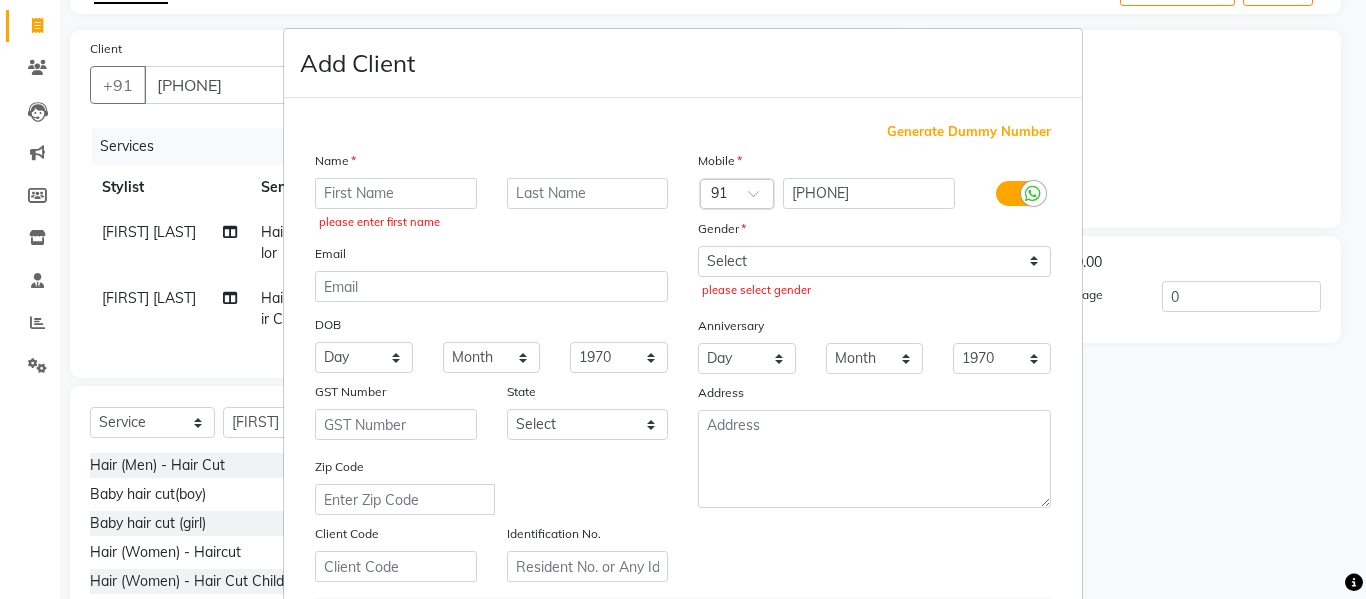 click on "Add Client Generate Dummy Number Name  please enter first name Email DOB Day 01 02 03 04 05 06 07 08 09 10 11 12 13 14 15 16 17 18 19 20 21 22 23 24 25 26 27 28 29 30 31 Month January February March April May June July August September October November December 1940 1941 1942 1943 1944 1945 1946 1947 1948 1949 1950 1951 1952 1953 1954 1955 1956 1957 1958 1959 1960 1961 1962 1963 1964 1965 1966 1967 1968 1969 1970 1971 1972 1973 1974 1975 1976 1977 1978 1979 1980 1981 1982 1983 1984 1985 1986 1987 1988 1989 1990 1991 1992 1993 1994 1995 1996 1997 1998 1999 2000 2001 2002 2003 2004 2005 2006 2007 2008 2009 2010 2011 2012 2013 2014 2015 2016 2017 2018 2019 2020 2021 2022 2023 2024 GST Number State Select Andaman and Nicobar Islands Andhra Pradesh Arunachal Pradesh Assam Bihar Chandigarh Chhattisgarh Dadra and Nagar Haveli Daman and Diu Delhi Goa Gujarat Haryana Himachal Pradesh Jammu and Kashmir Jharkhand Karnataka Kerala Lakshadweep Madhya Pradesh Maharashtra Manipur Meghalaya Mizoram Nagaland Odisha Punjab ×" at bounding box center (683, 299) 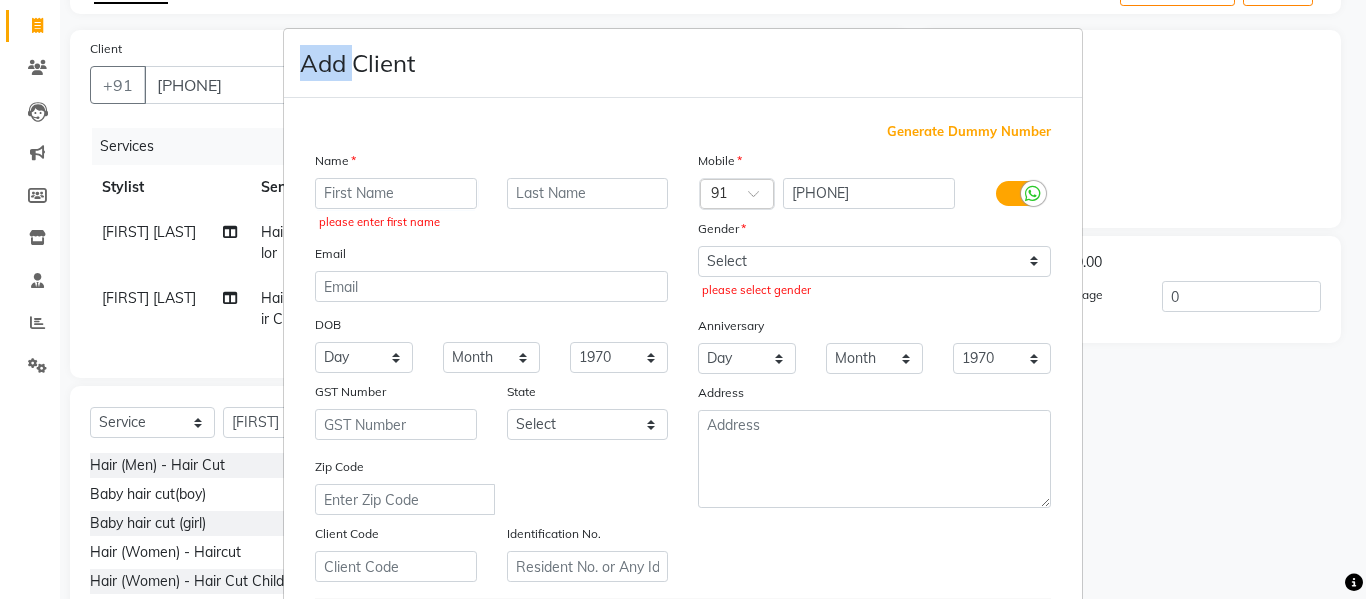 click on "Add Client Generate Dummy Number Name  please enter first name Email DOB Day 01 02 03 04 05 06 07 08 09 10 11 12 13 14 15 16 17 18 19 20 21 22 23 24 25 26 27 28 29 30 31 Month January February March April May June July August September October November December 1940 1941 1942 1943 1944 1945 1946 1947 1948 1949 1950 1951 1952 1953 1954 1955 1956 1957 1958 1959 1960 1961 1962 1963 1964 1965 1966 1967 1968 1969 1970 1971 1972 1973 1974 1975 1976 1977 1978 1979 1980 1981 1982 1983 1984 1985 1986 1987 1988 1989 1990 1991 1992 1993 1994 1995 1996 1997 1998 1999 2000 2001 2002 2003 2004 2005 2006 2007 2008 2009 2010 2011 2012 2013 2014 2015 2016 2017 2018 2019 2020 2021 2022 2023 2024 GST Number State Select Andaman and Nicobar Islands Andhra Pradesh Arunachal Pradesh Assam Bihar Chandigarh Chhattisgarh Dadra and Nagar Haveli Daman and Diu Delhi Goa Gujarat Haryana Himachal Pradesh Jammu and Kashmir Jharkhand Karnataka Kerala Lakshadweep Madhya Pradesh Maharashtra Manipur Meghalaya Mizoram Nagaland Odisha Punjab ×" at bounding box center [683, 299] 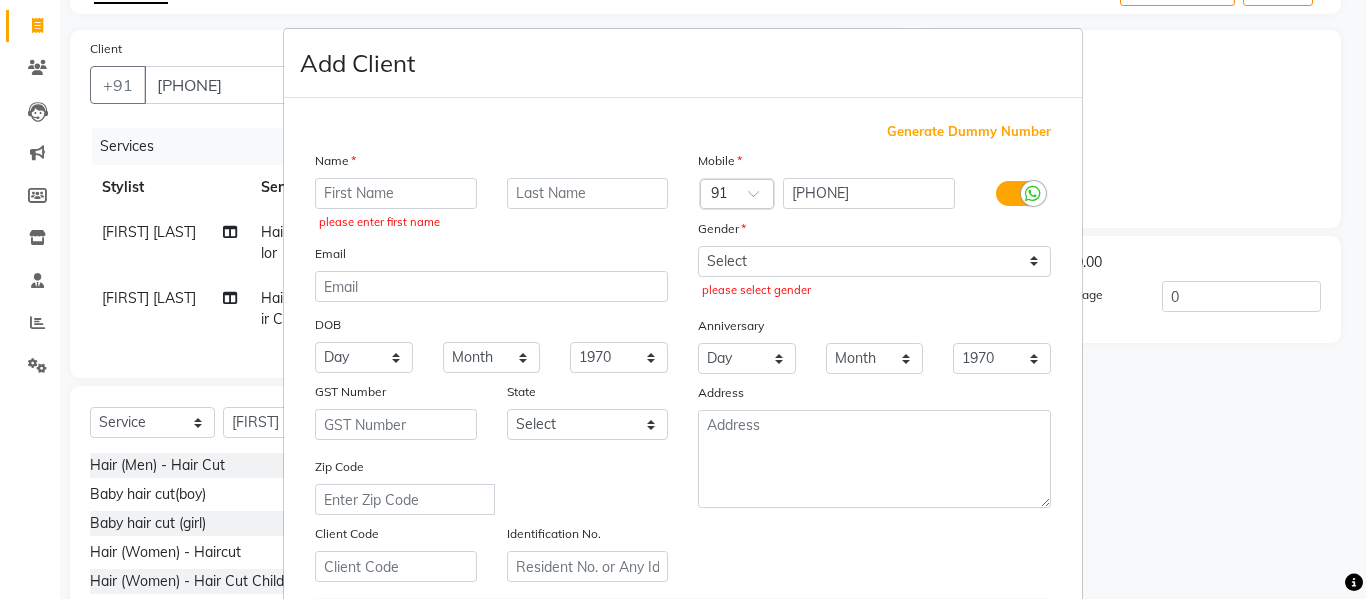 click on "Add Client Generate Dummy Number Name  please enter first name Email DOB Day 01 02 03 04 05 06 07 08 09 10 11 12 13 14 15 16 17 18 19 20 21 22 23 24 25 26 27 28 29 30 31 Month January February March April May June July August September October November December 1940 1941 1942 1943 1944 1945 1946 1947 1948 1949 1950 1951 1952 1953 1954 1955 1956 1957 1958 1959 1960 1961 1962 1963 1964 1965 1966 1967 1968 1969 1970 1971 1972 1973 1974 1975 1976 1977 1978 1979 1980 1981 1982 1983 1984 1985 1986 1987 1988 1989 1990 1991 1992 1993 1994 1995 1996 1997 1998 1999 2000 2001 2002 2003 2004 2005 2006 2007 2008 2009 2010 2011 2012 2013 2014 2015 2016 2017 2018 2019 2020 2021 2022 2023 2024 GST Number State Select Andaman and Nicobar Islands Andhra Pradesh Arunachal Pradesh Assam Bihar Chandigarh Chhattisgarh Dadra and Nagar Haveli Daman and Diu Delhi Goa Gujarat Haryana Himachal Pradesh Jammu and Kashmir Jharkhand Karnataka Kerala Lakshadweep Madhya Pradesh Maharashtra Manipur Meghalaya Mizoram Nagaland Odisha Punjab ×" at bounding box center (683, 299) 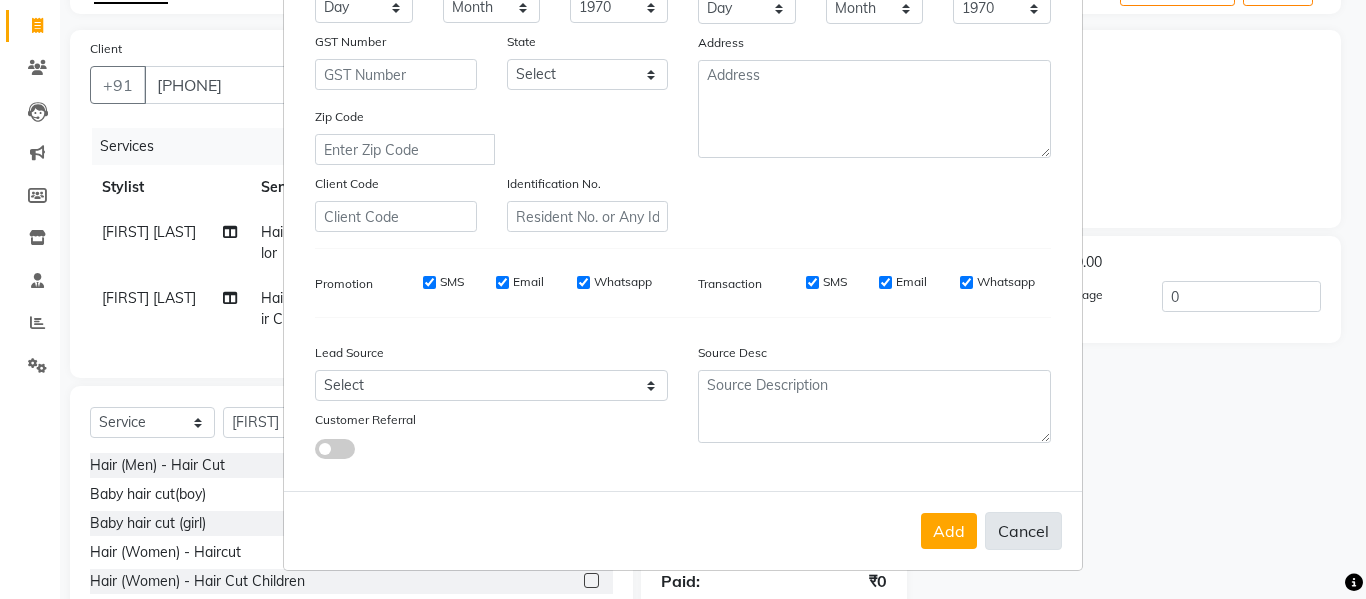 click on "Cancel" at bounding box center (1023, 531) 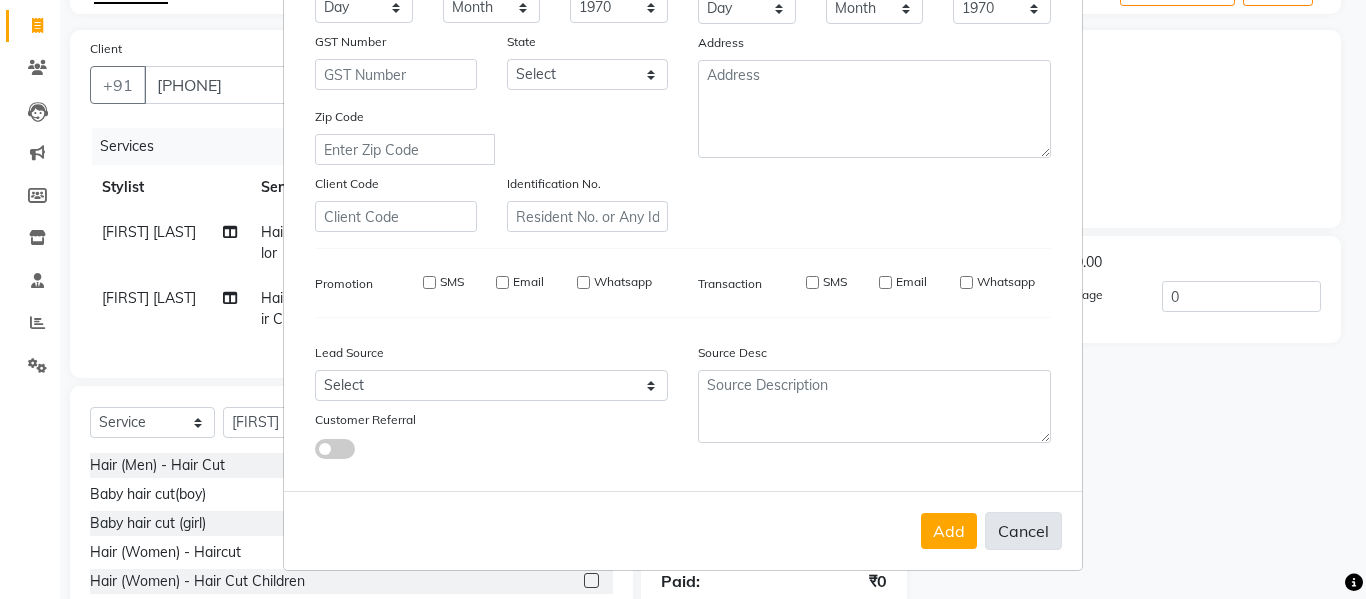 select 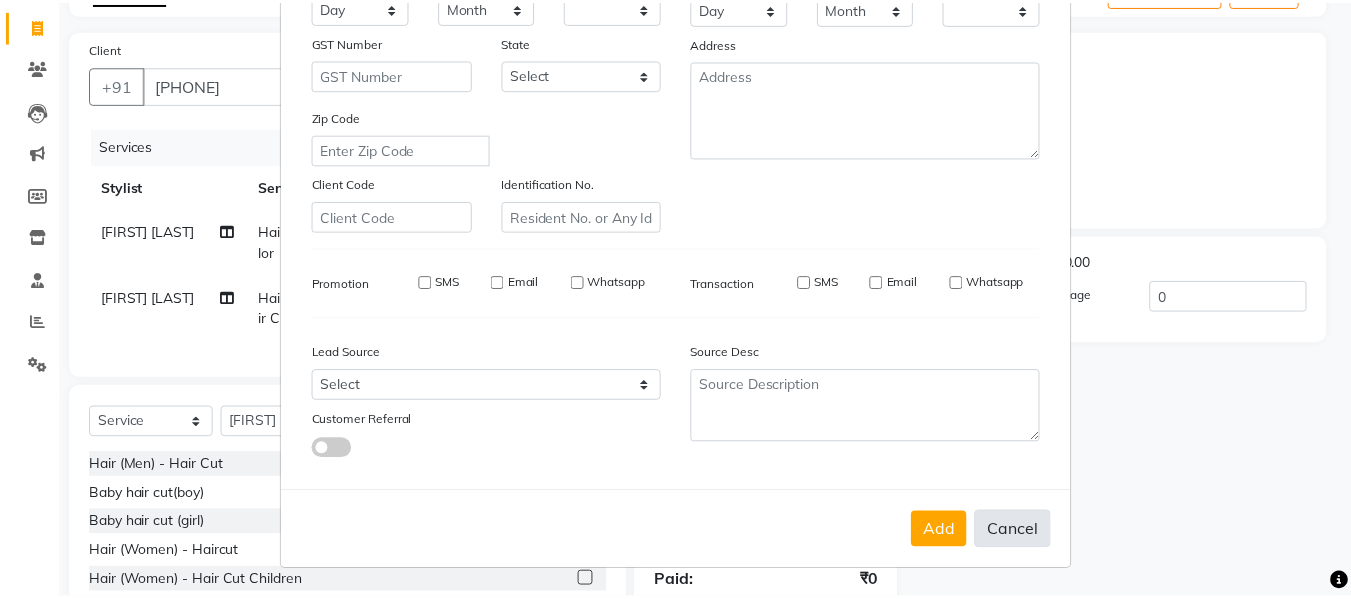 scroll, scrollTop: 345, scrollLeft: 0, axis: vertical 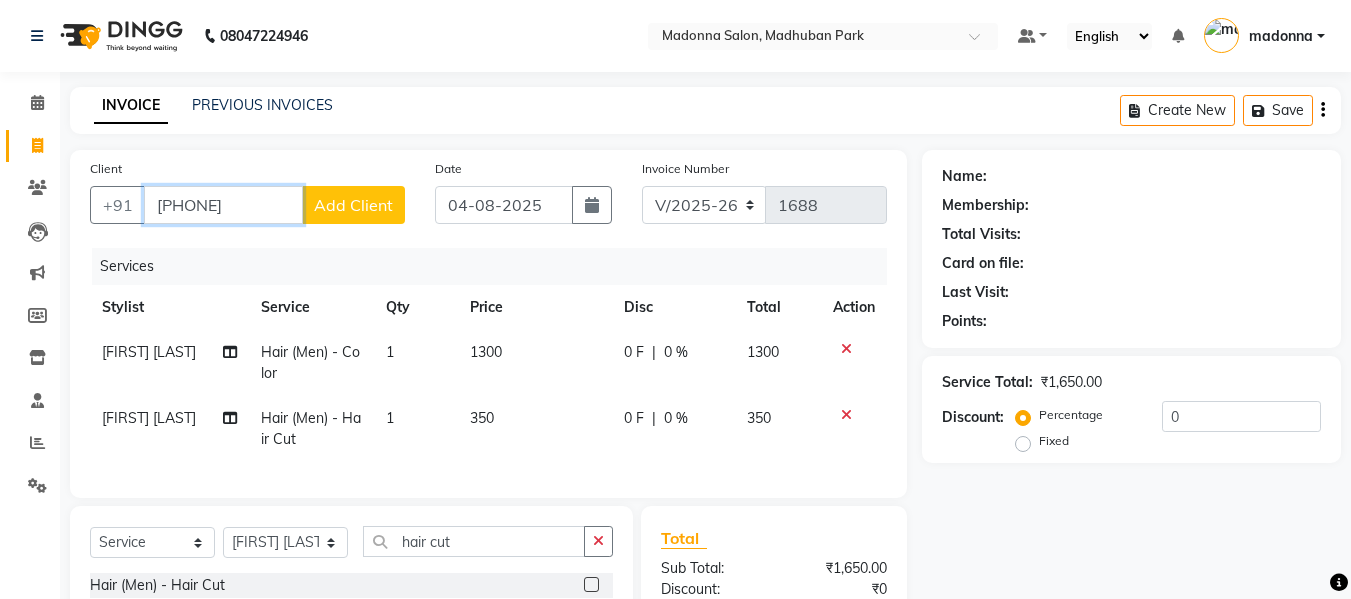 click on "[PHONE]" at bounding box center (223, 205) 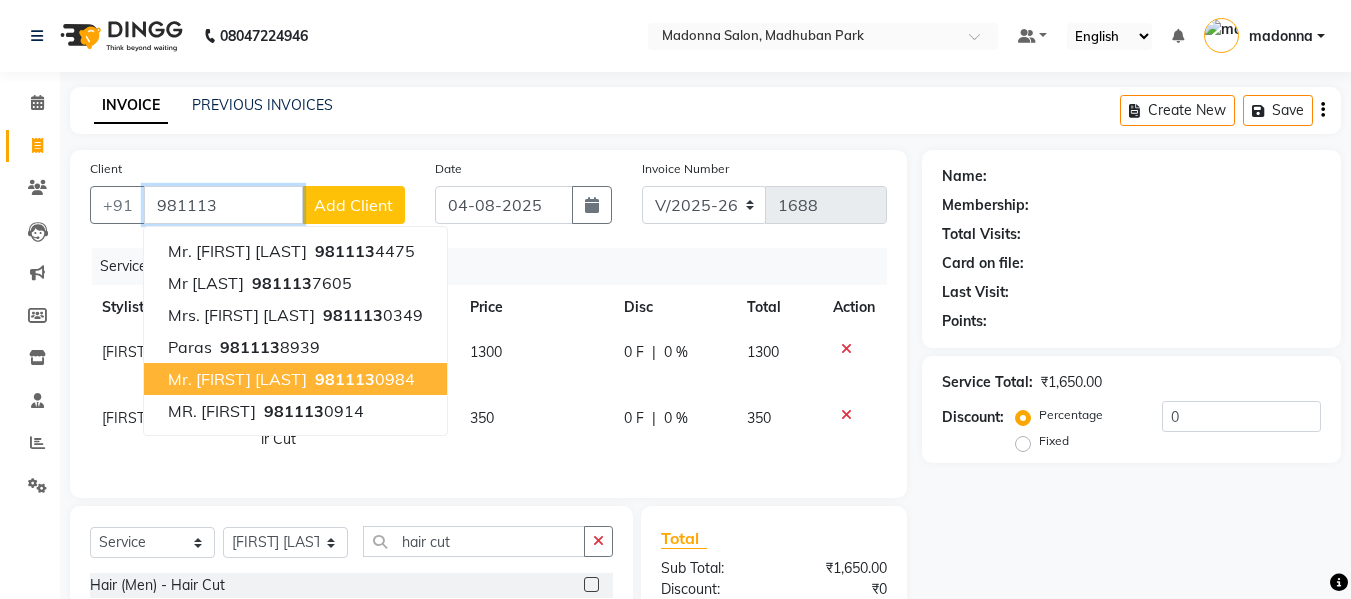 click on "[PHONE]" at bounding box center (363, 379) 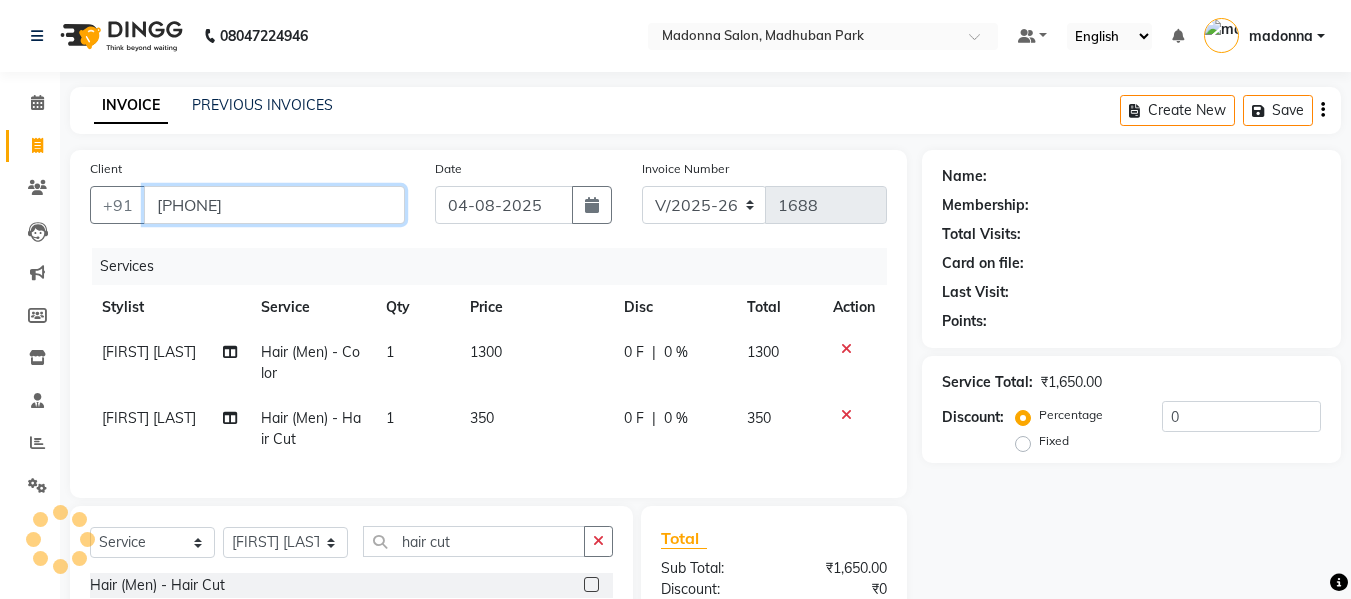 type on "[PHONE]" 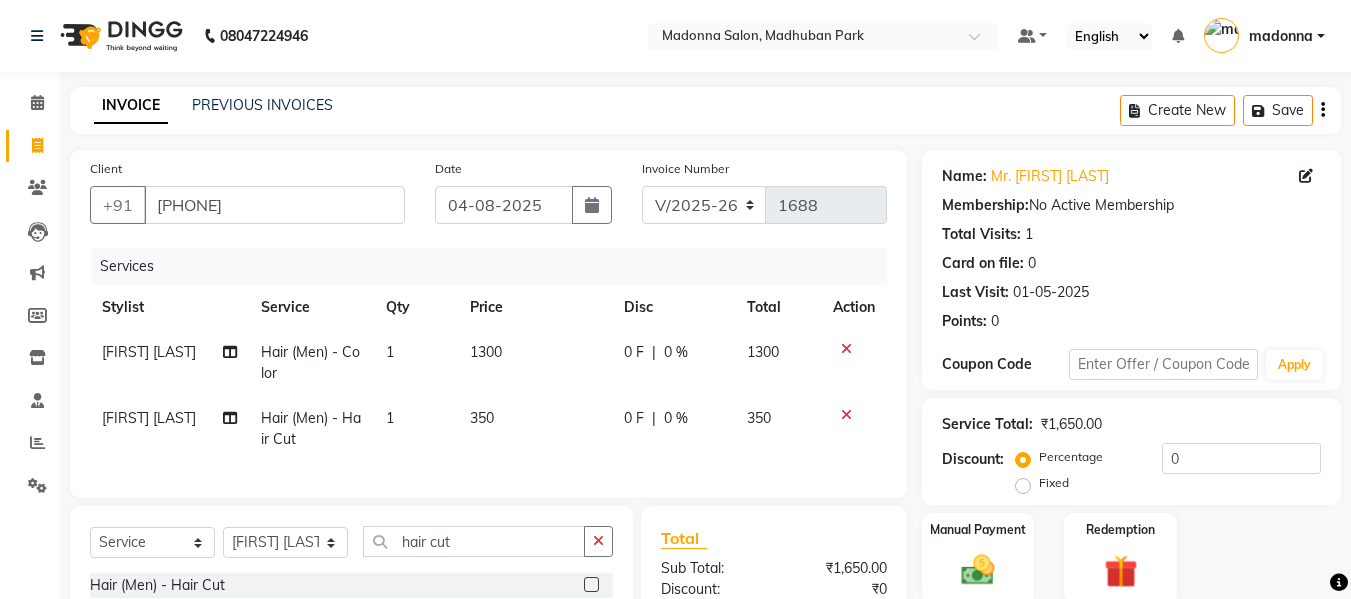 scroll, scrollTop: 204, scrollLeft: 0, axis: vertical 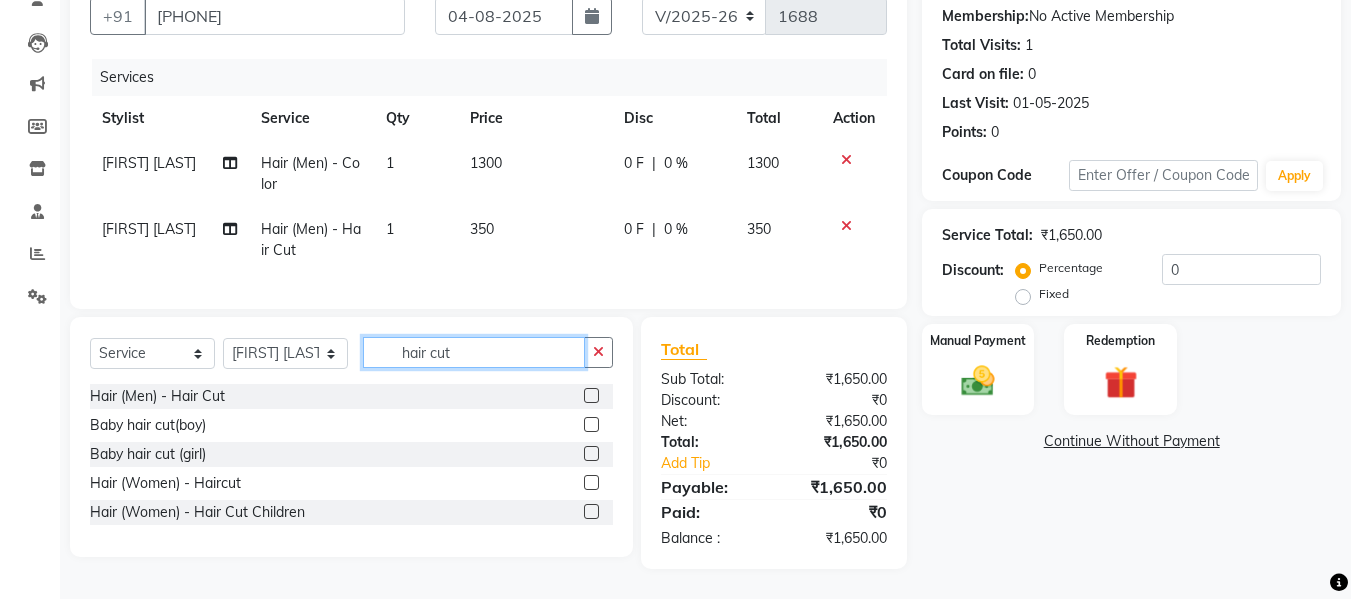 click on "hair cut" 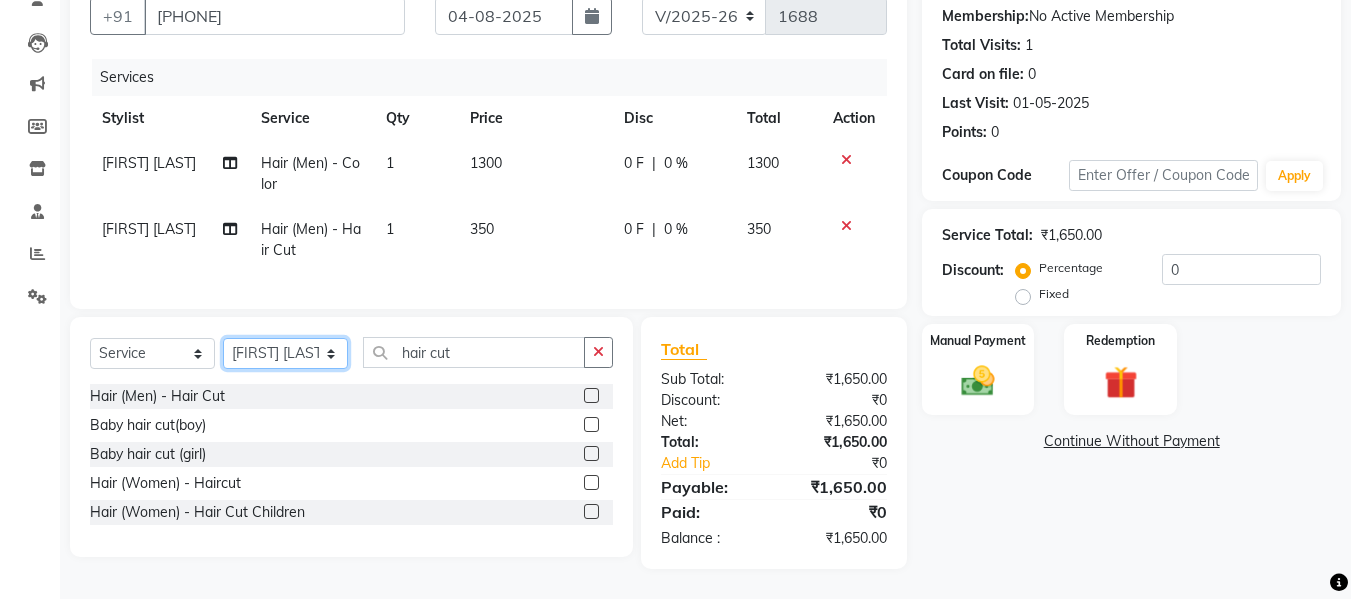 click on "Select Stylist Afsar salmani Amjad Khan Armaan  Dipika fardeen Kajal Tyagi Kirti Rajput madonna Nikhil Prince Rizwan Samaksh Shahnawaz Shoib Ahmad  Twinkle Gupta" 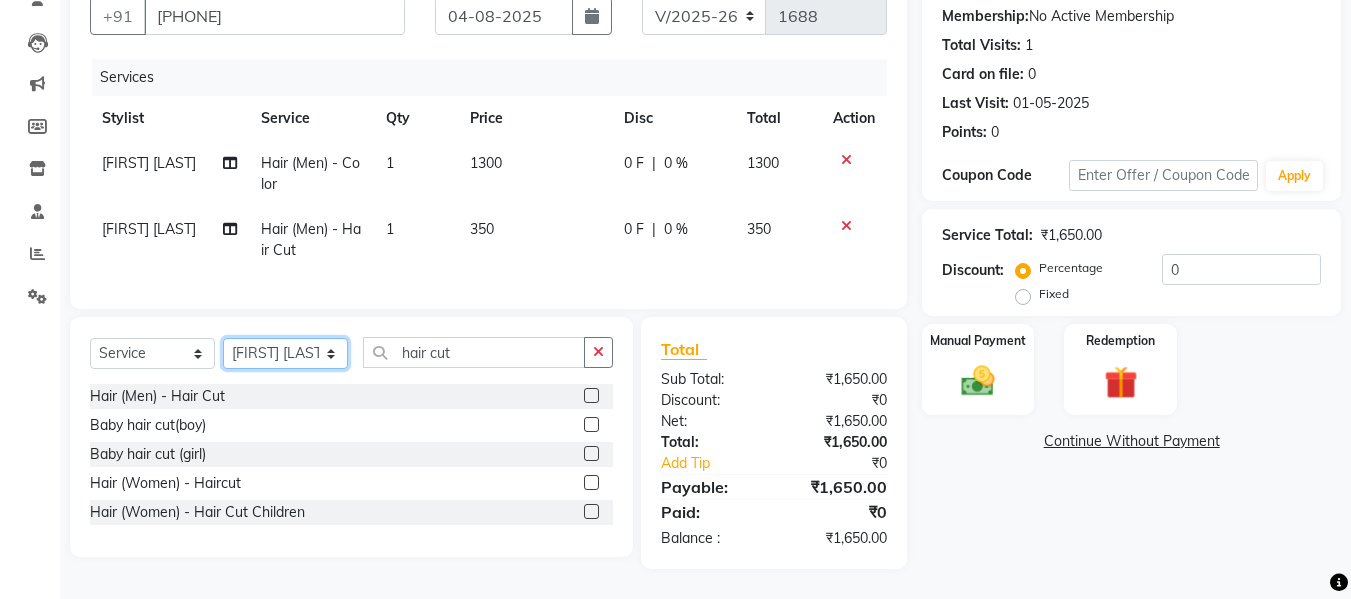 select on "49738" 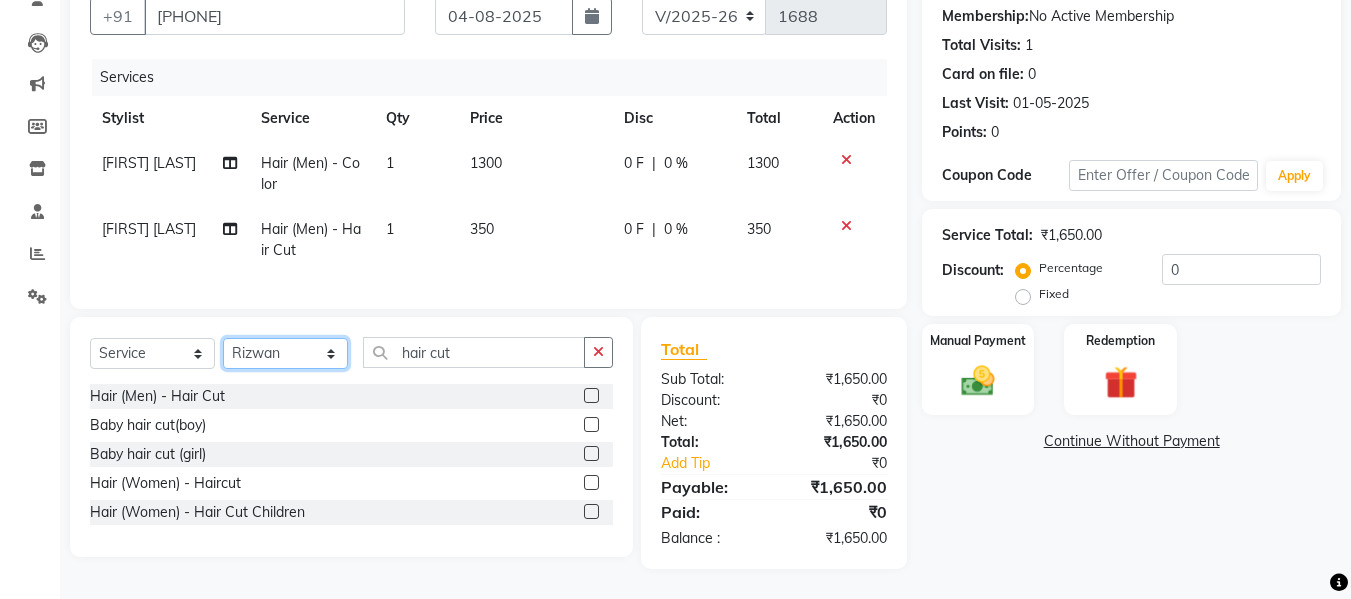 click on "Select Stylist Afsar salmani Amjad Khan Armaan  Dipika fardeen Kajal Tyagi Kirti Rajput madonna Nikhil Prince Rizwan Samaksh Shahnawaz Shoib Ahmad  Twinkle Gupta" 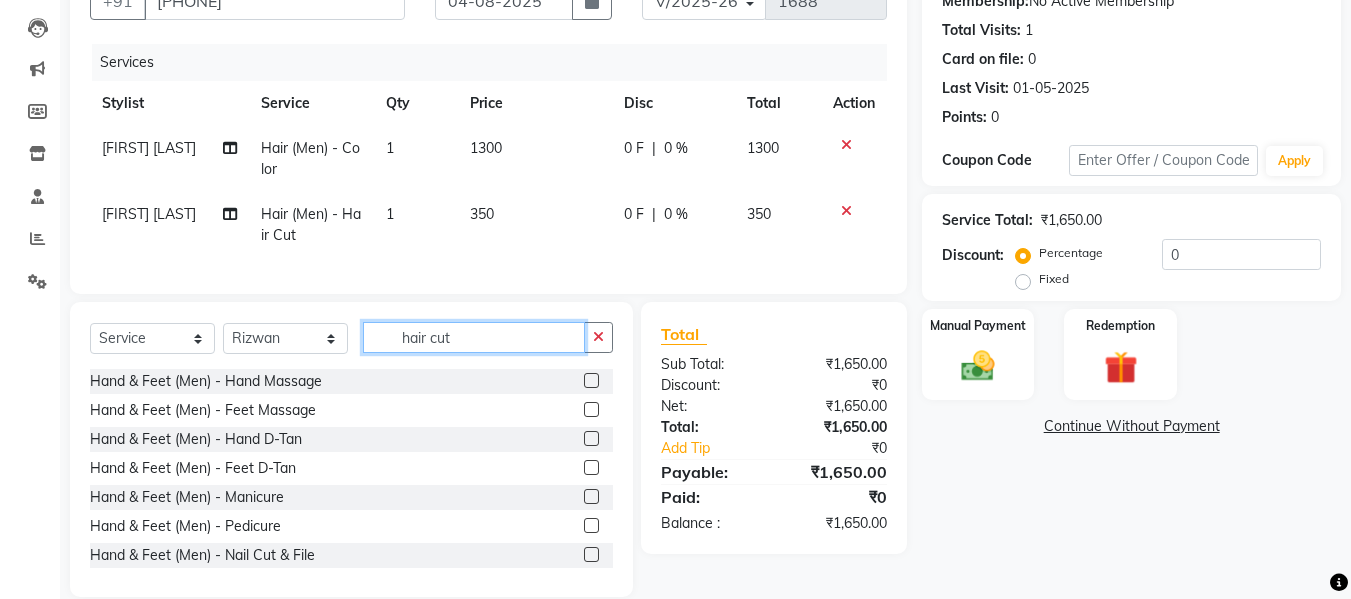 click on "hair cut" 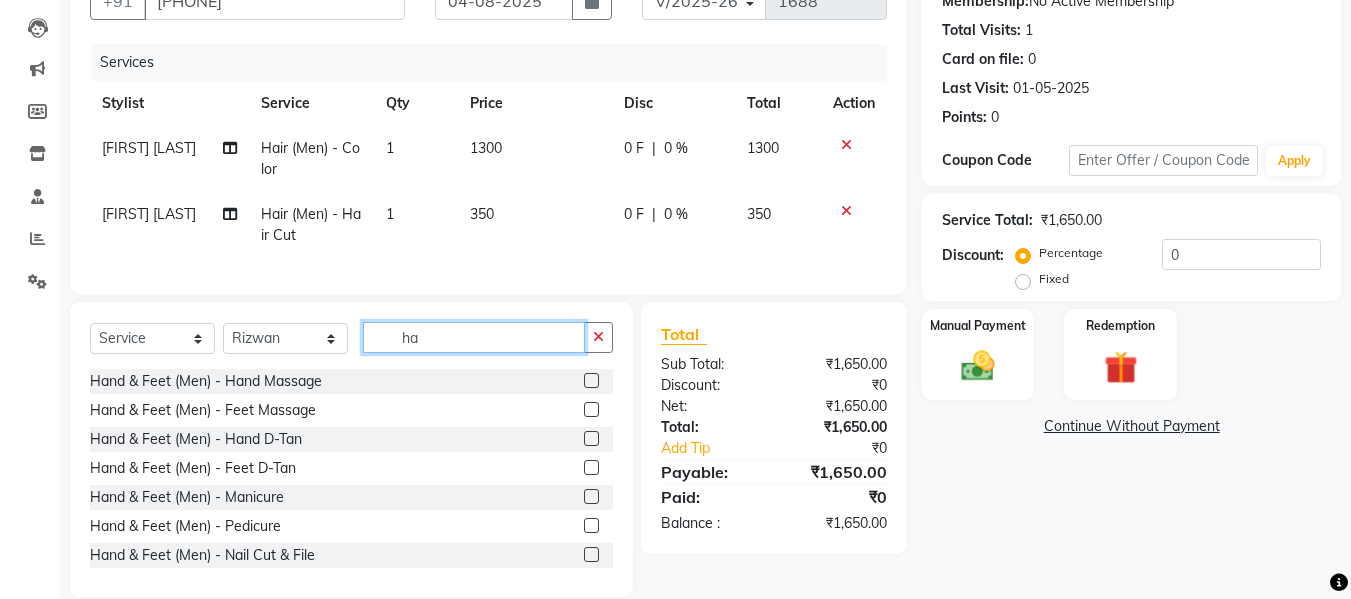 type on "h" 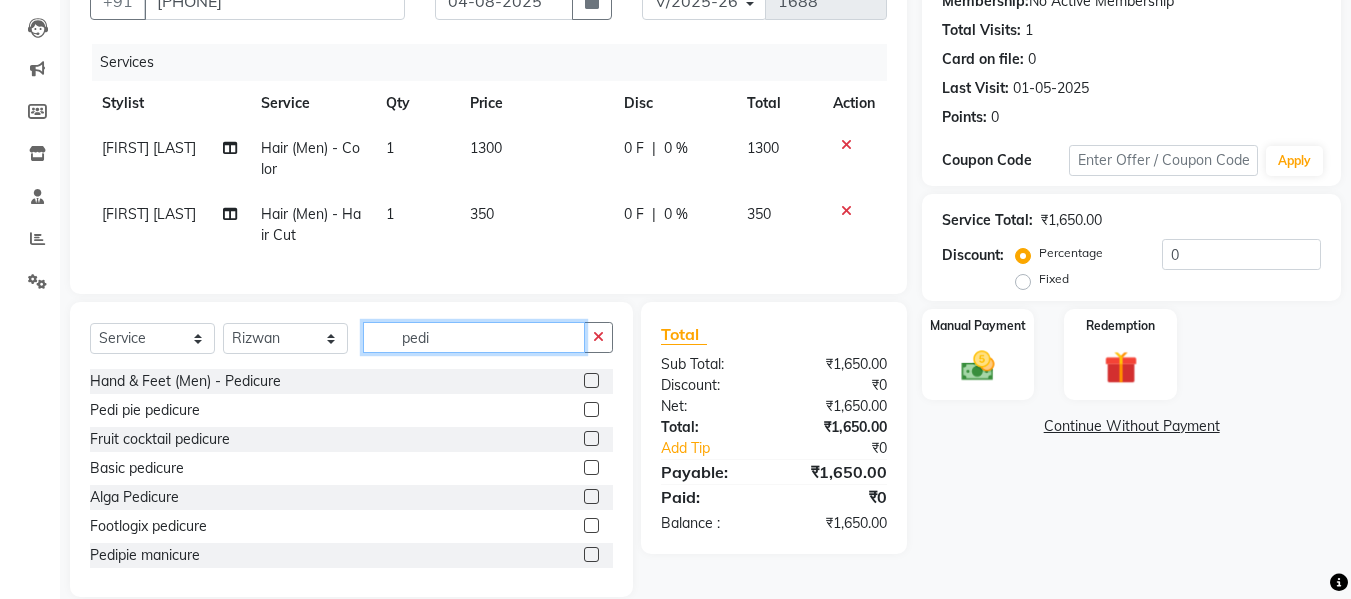scroll, scrollTop: 247, scrollLeft: 0, axis: vertical 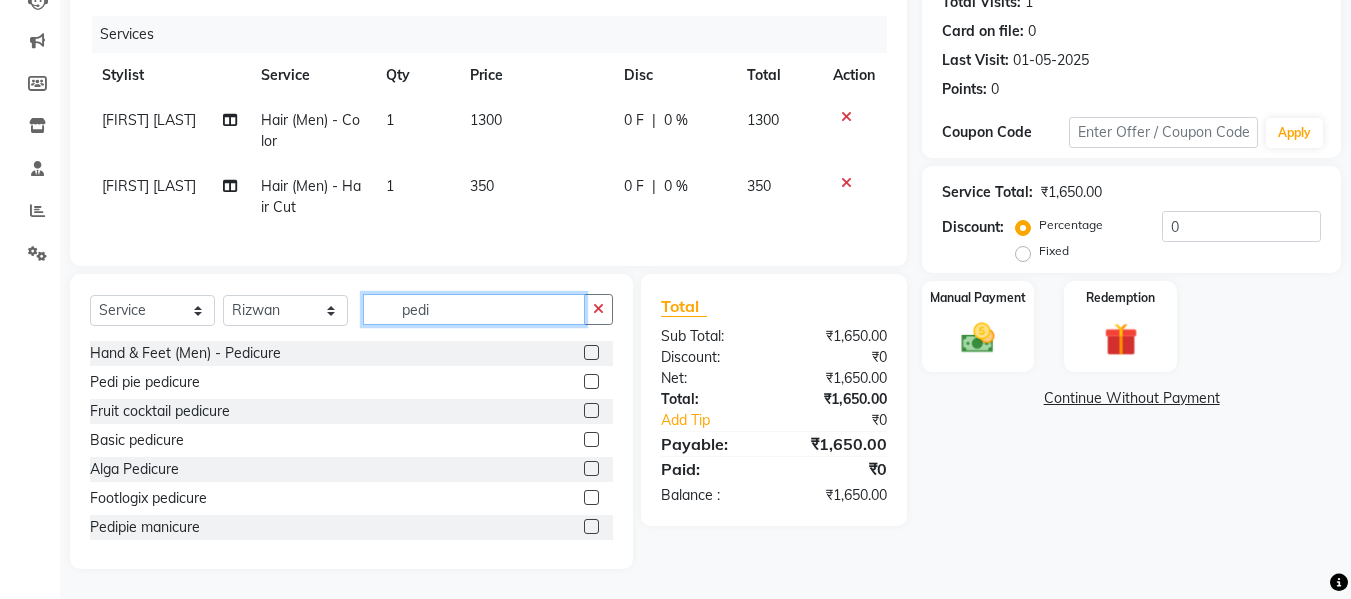 type on "pedi" 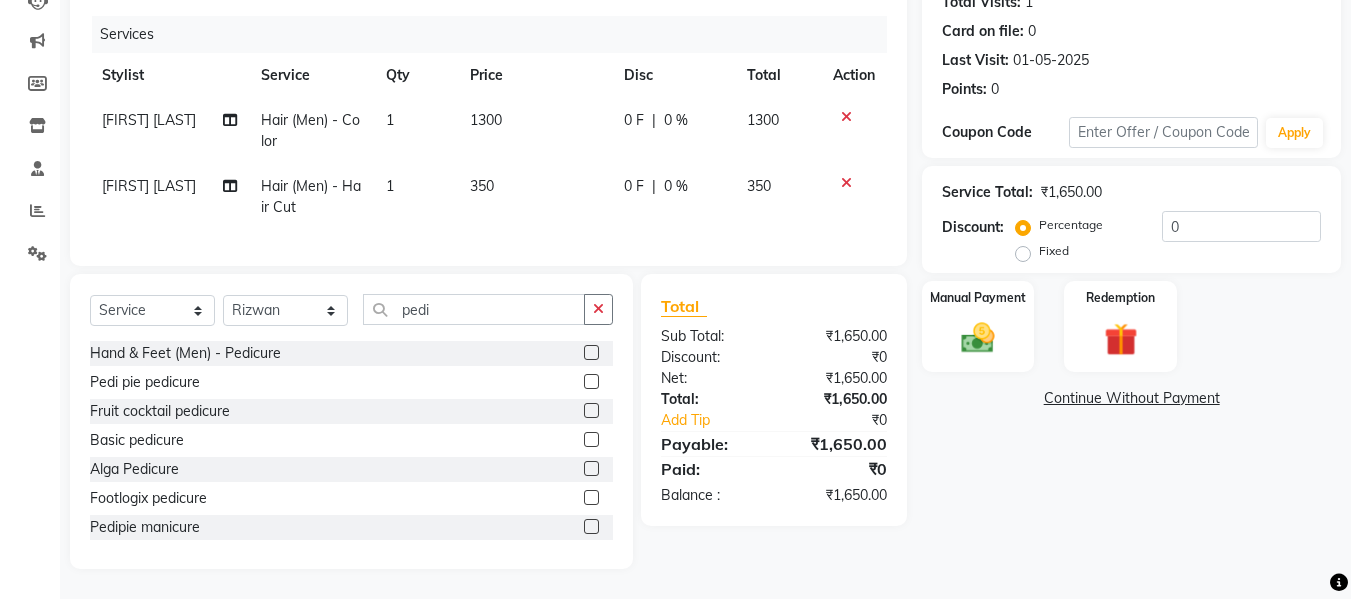 click 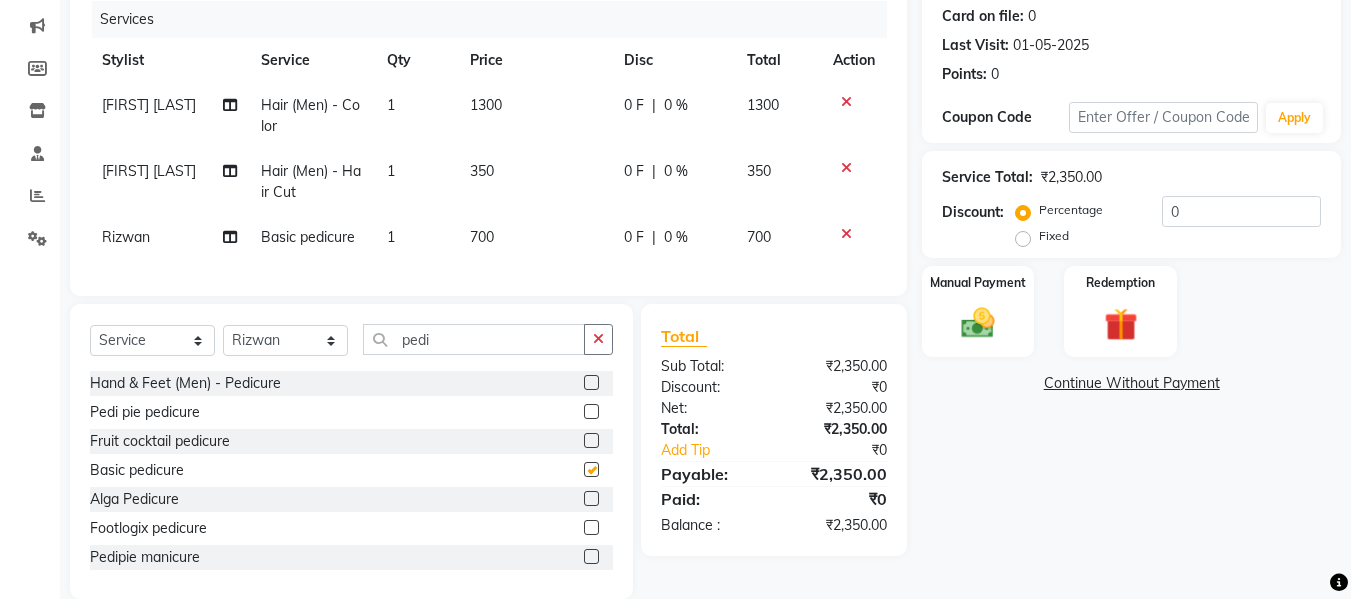 checkbox on "false" 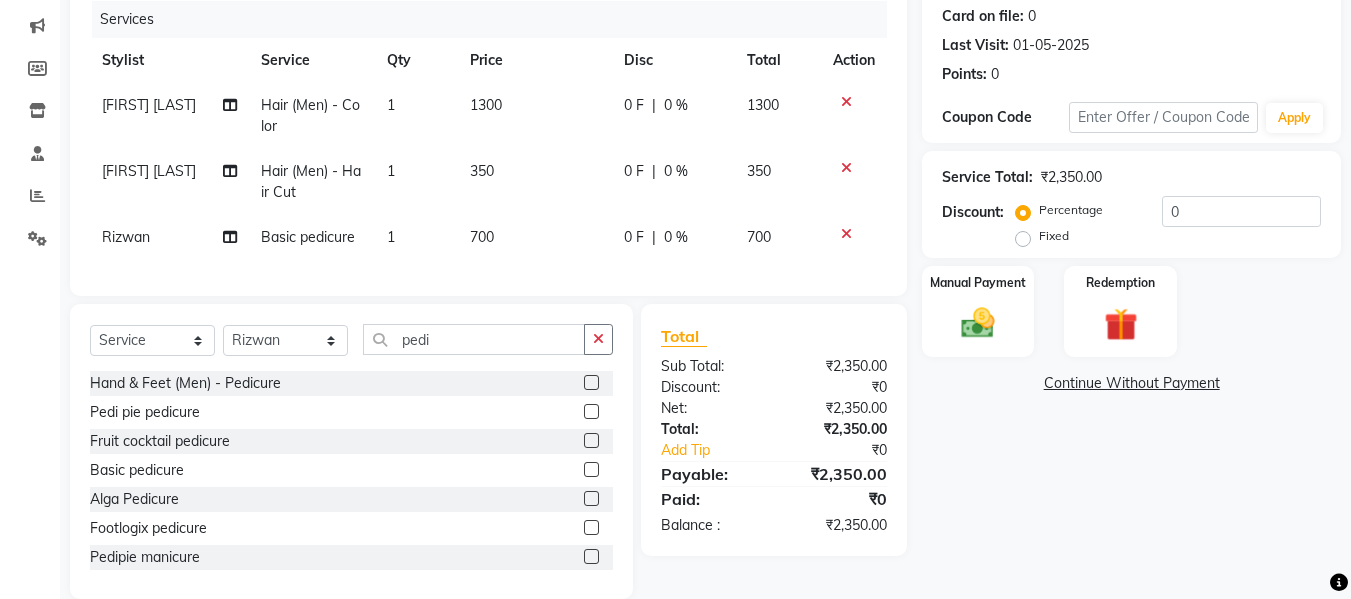 click on "Hand & Feet (Men) - Pedicure  Pedi pie pedicure  Fruit cocktail pedicure  Basic pedicure  Alga Pedicure  Footlogix pedicure  Pedipie manicure  Event Fondue Pedicure  Hand & Feet (Women) - Pedicure" 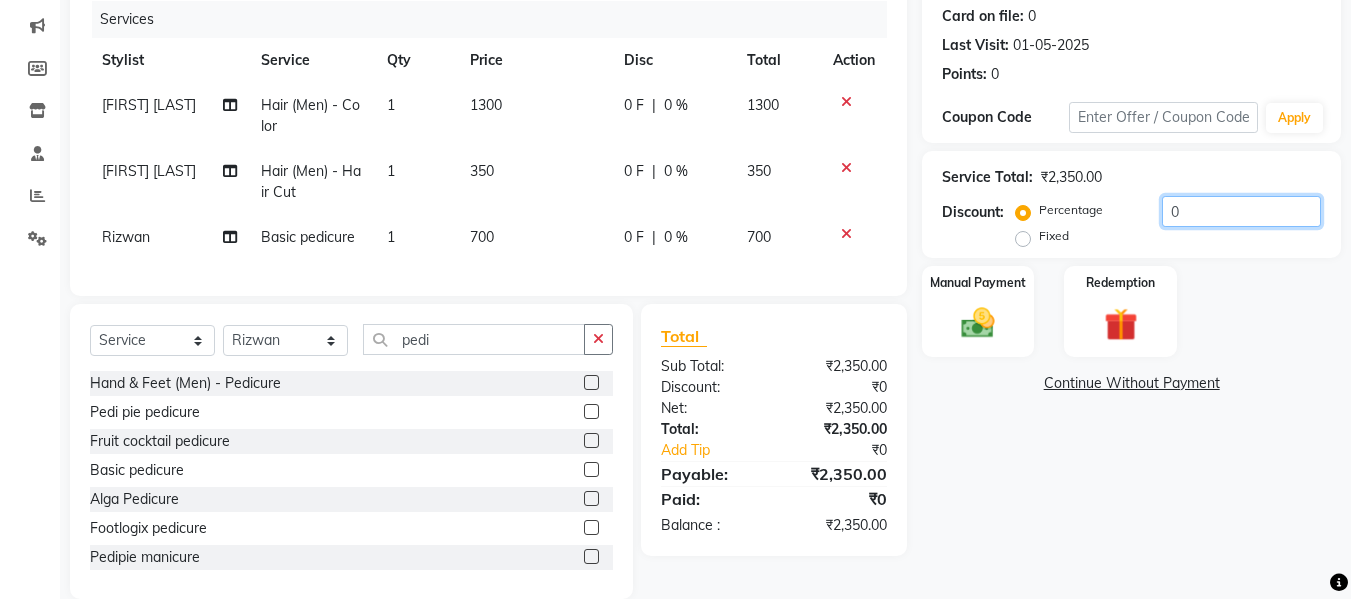 click on "0" 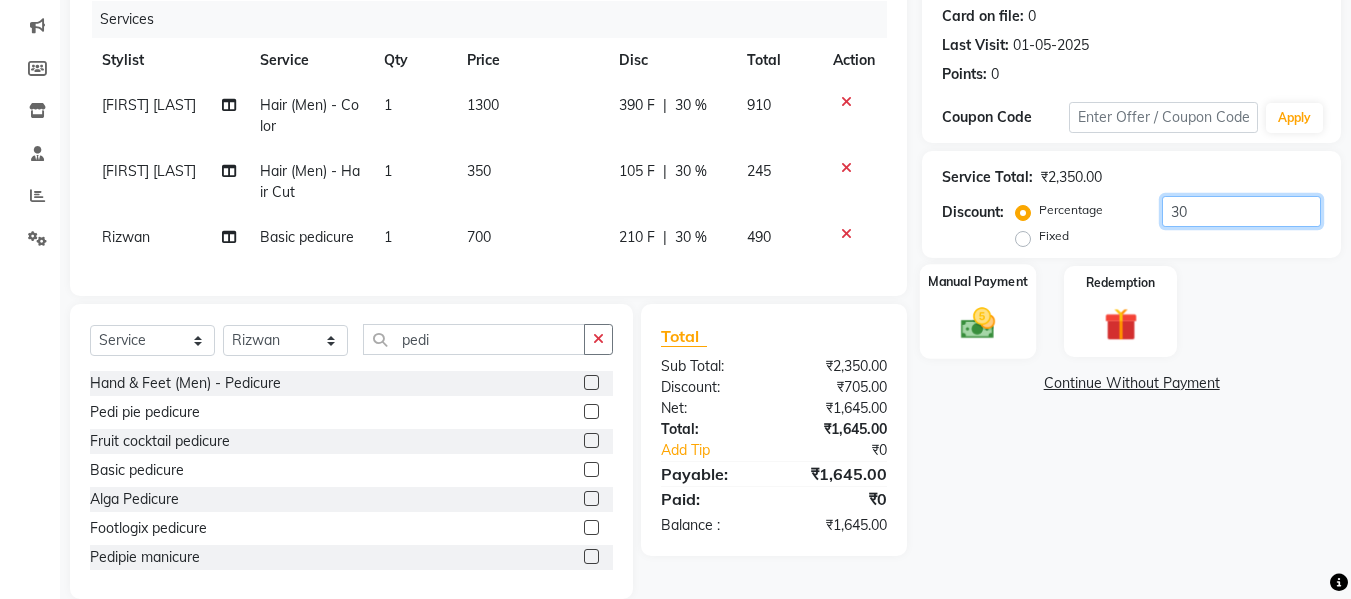type on "30" 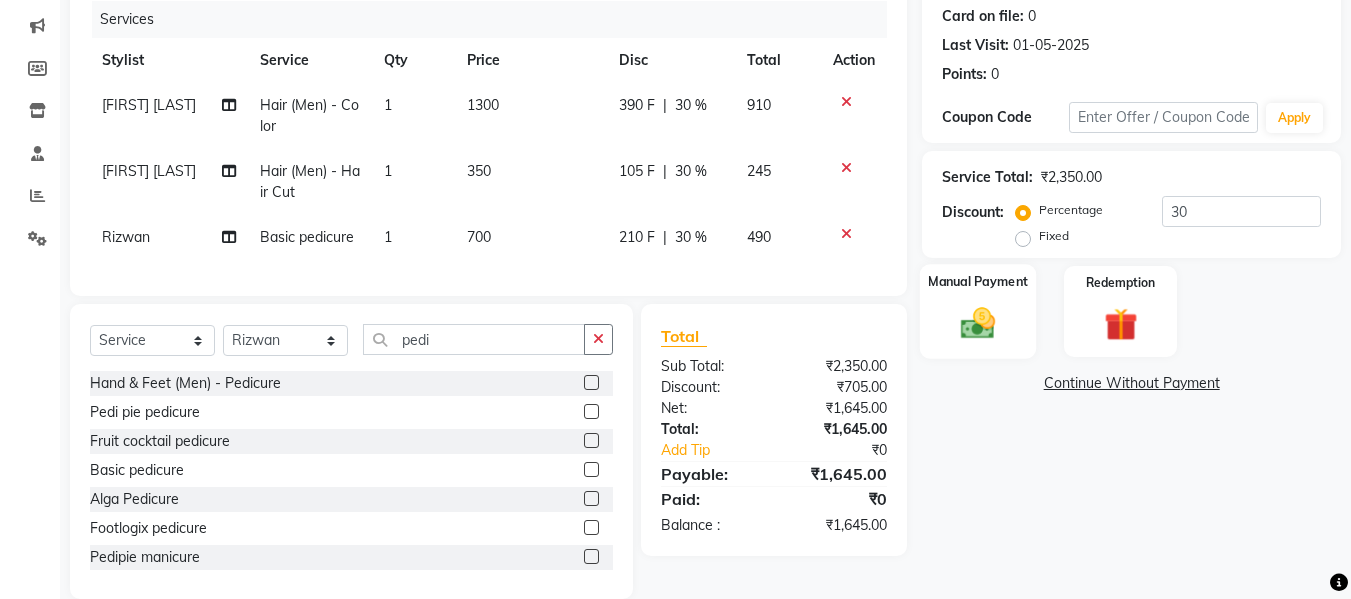 click 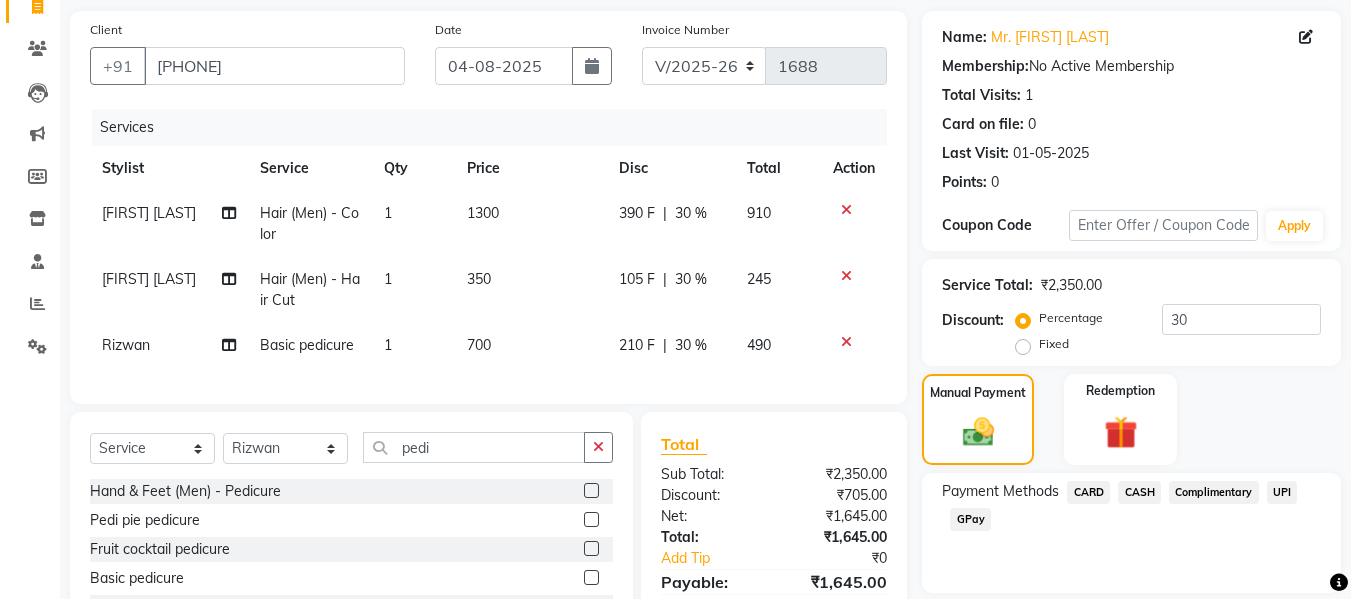 scroll, scrollTop: 138, scrollLeft: 0, axis: vertical 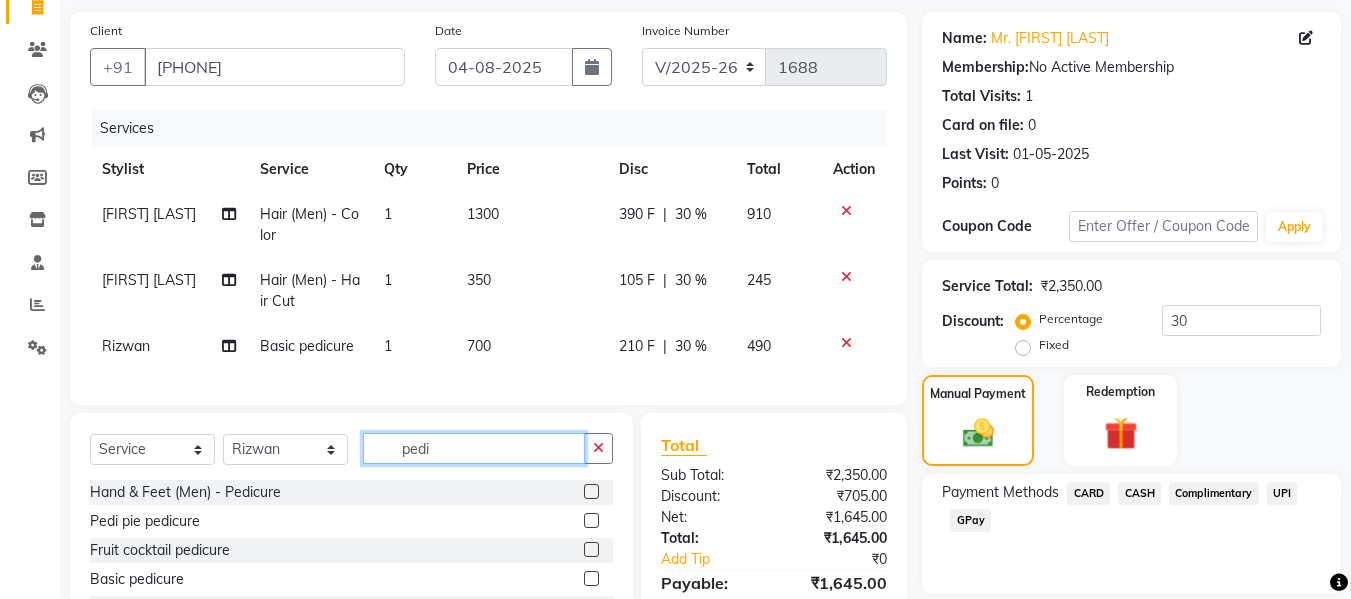 click on "pedi" 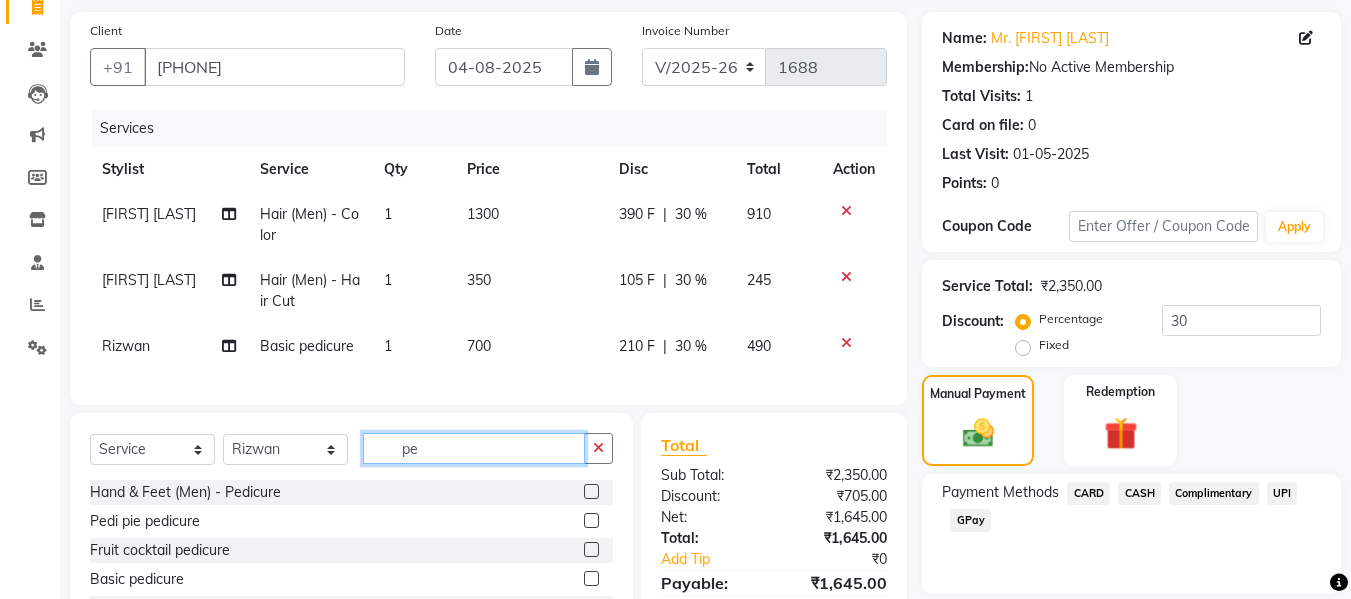 type on "p" 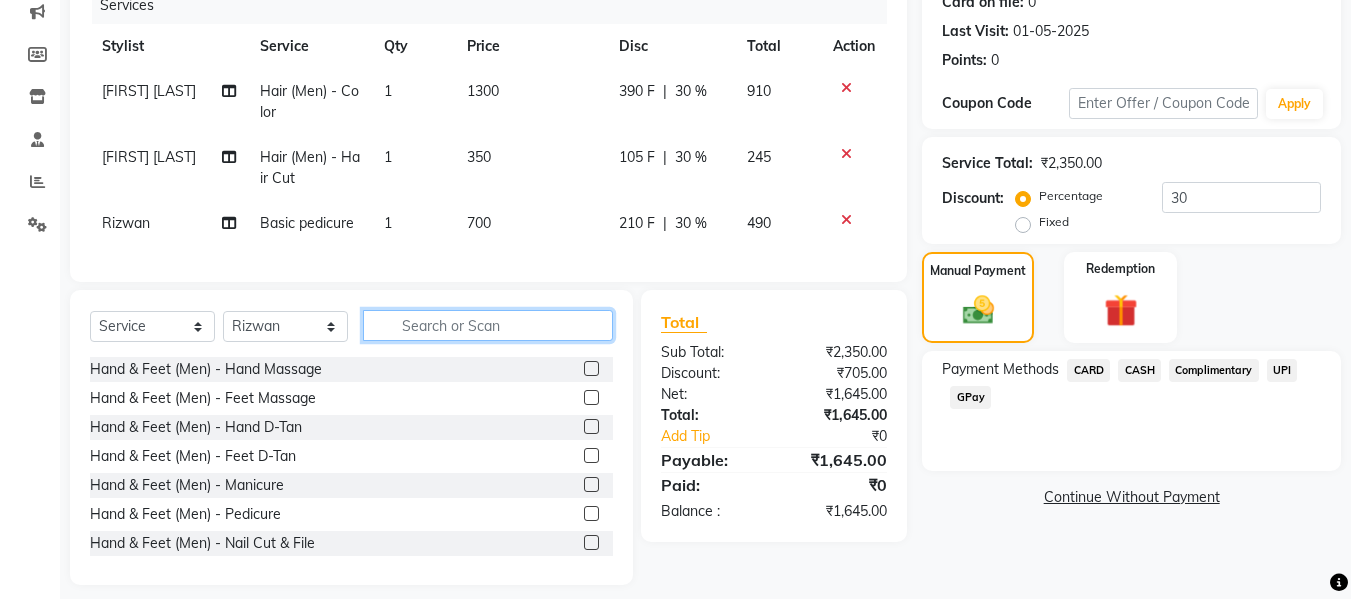 scroll, scrollTop: 264, scrollLeft: 0, axis: vertical 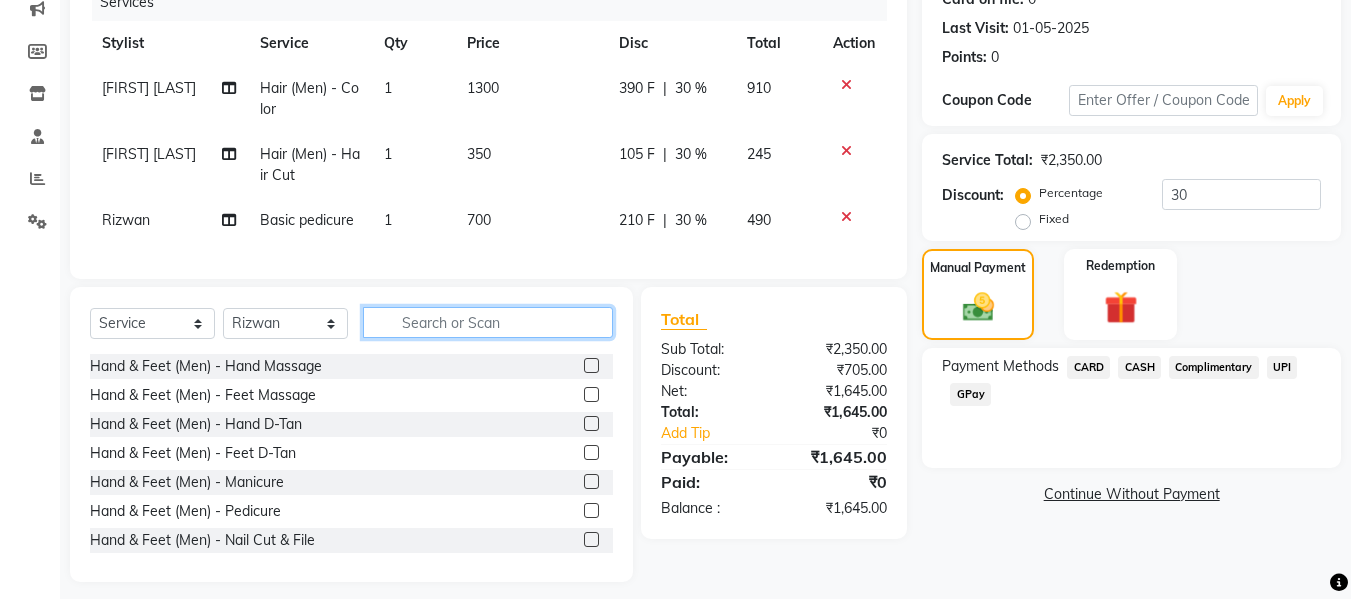 type 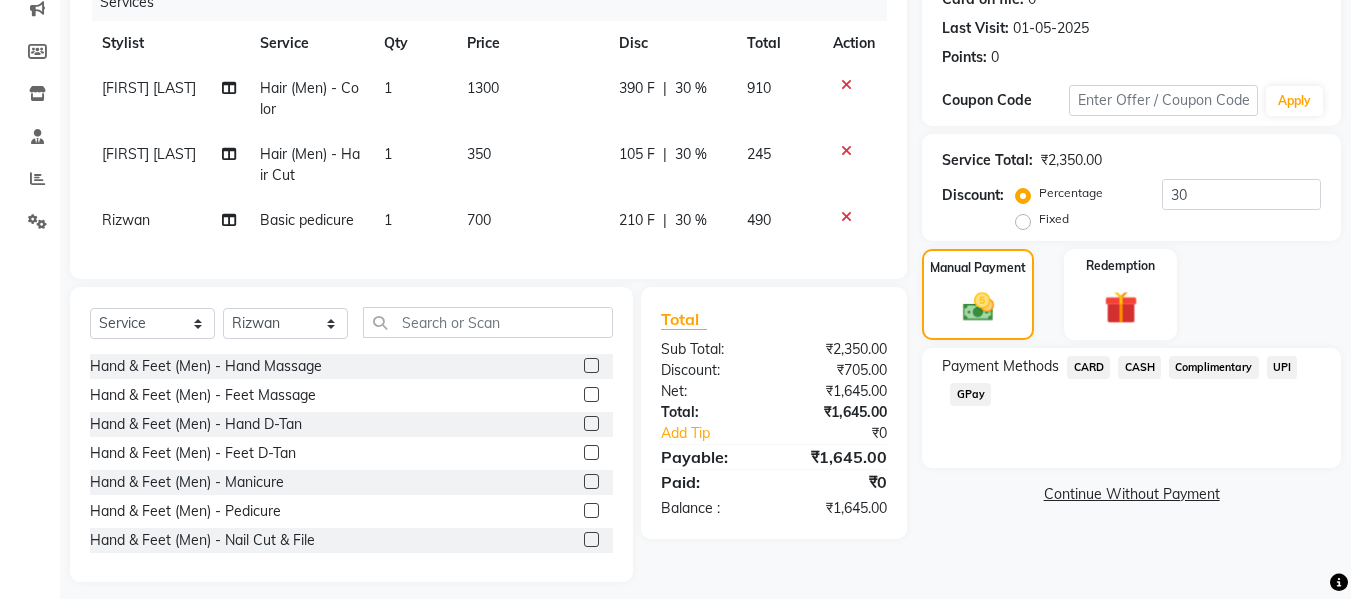 click on "1300" 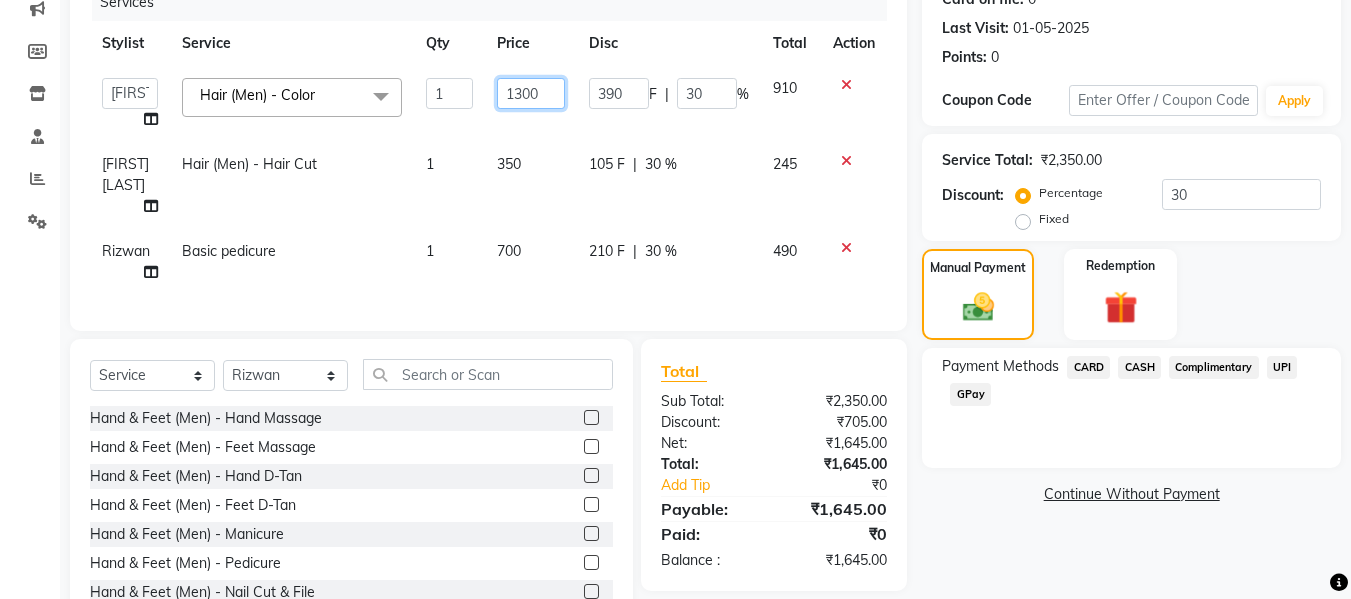 click on "1300" 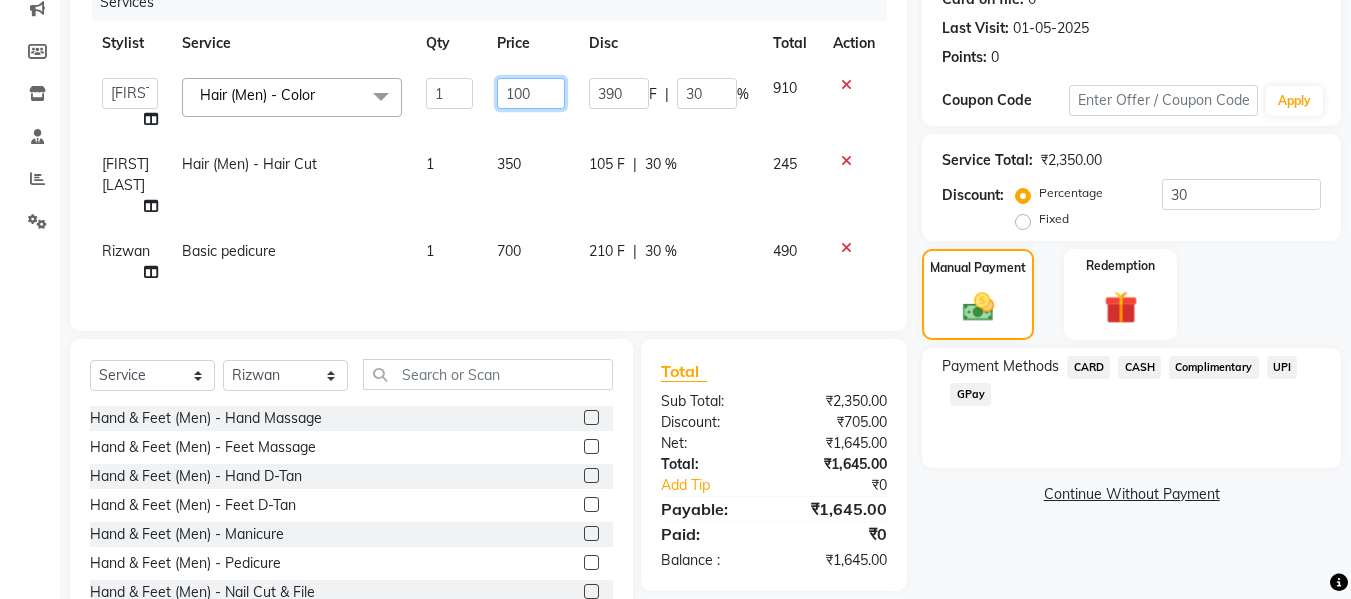 type on "1400" 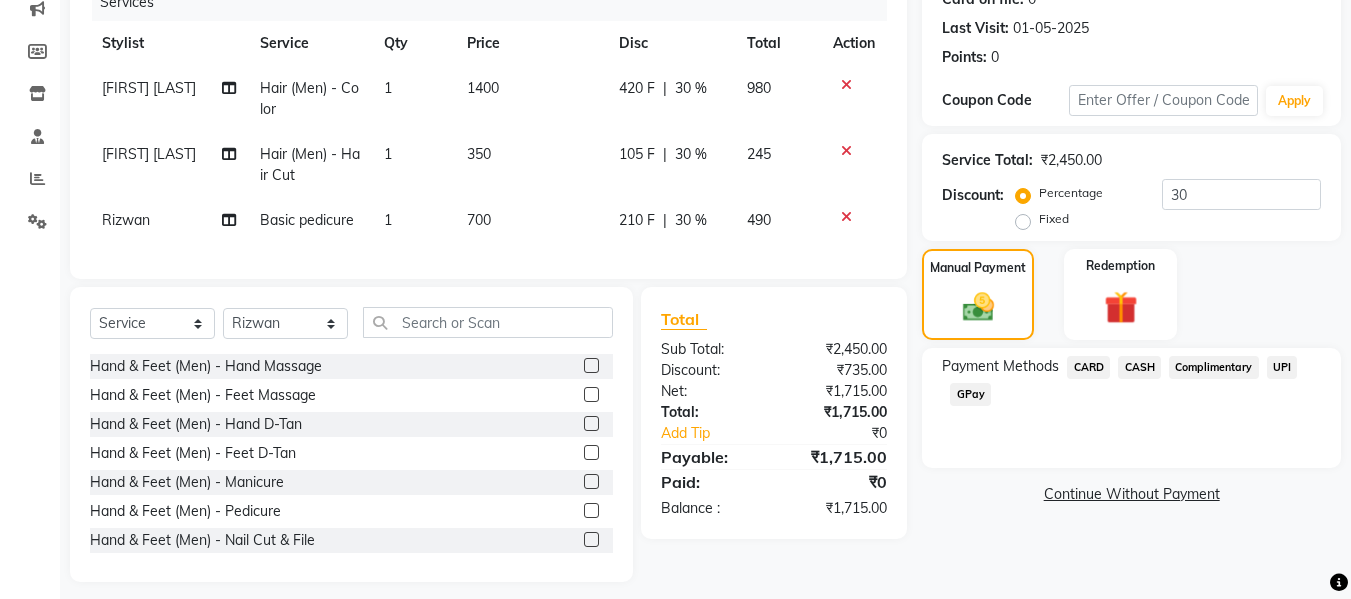 click on "Payment Methods  CARD   CASH   Complimentary   UPI   GPay" 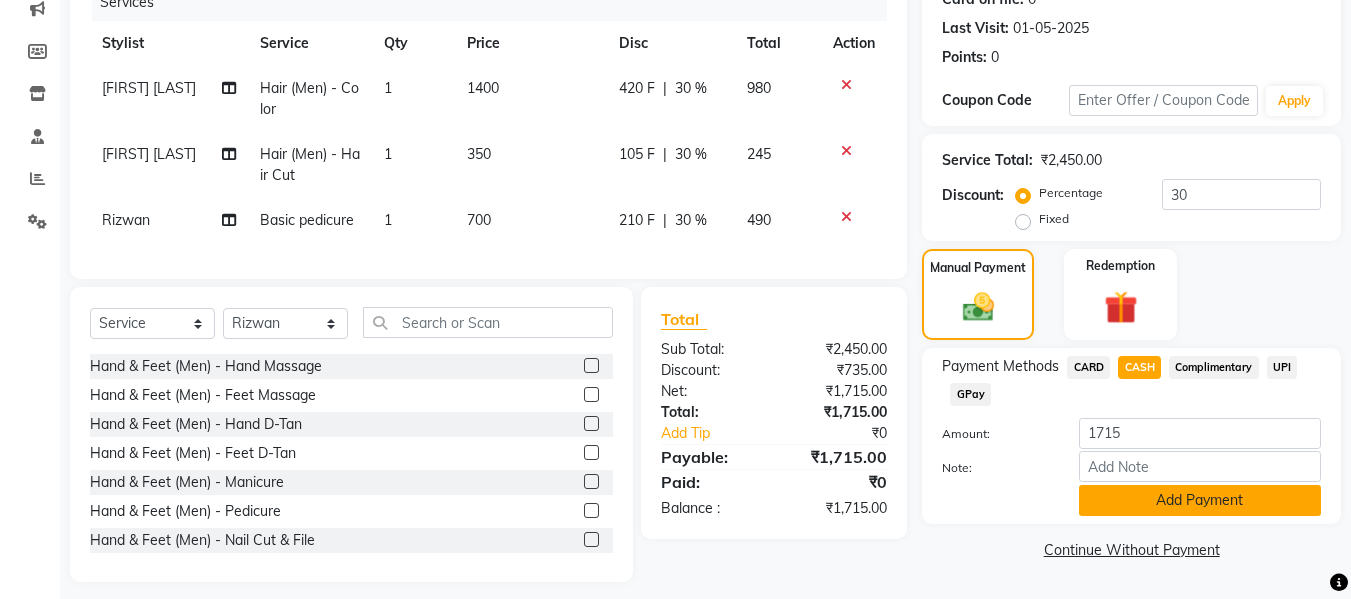 click on "Add Payment" 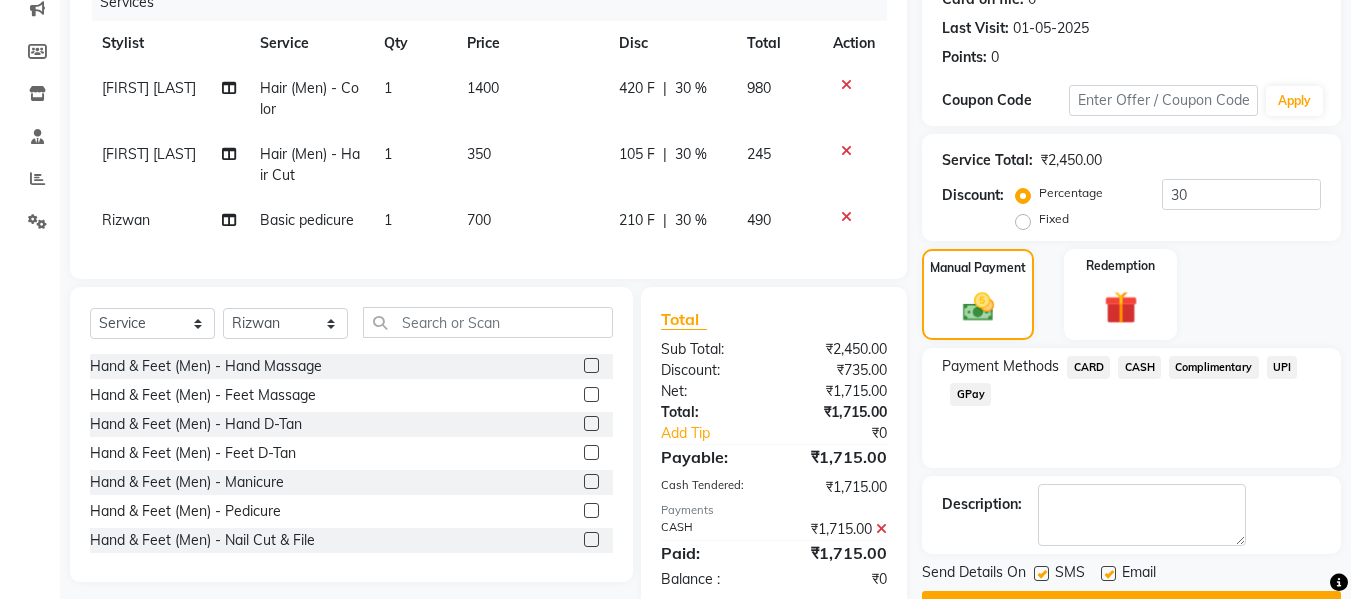scroll, scrollTop: 320, scrollLeft: 0, axis: vertical 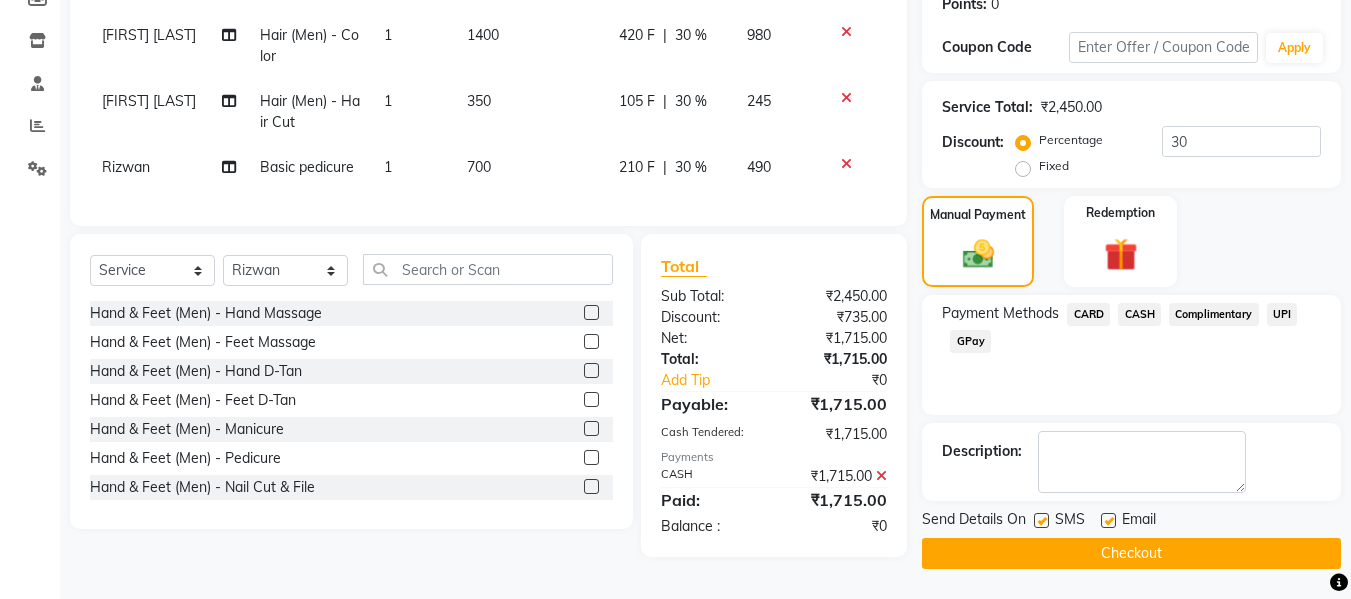 click on "Checkout" 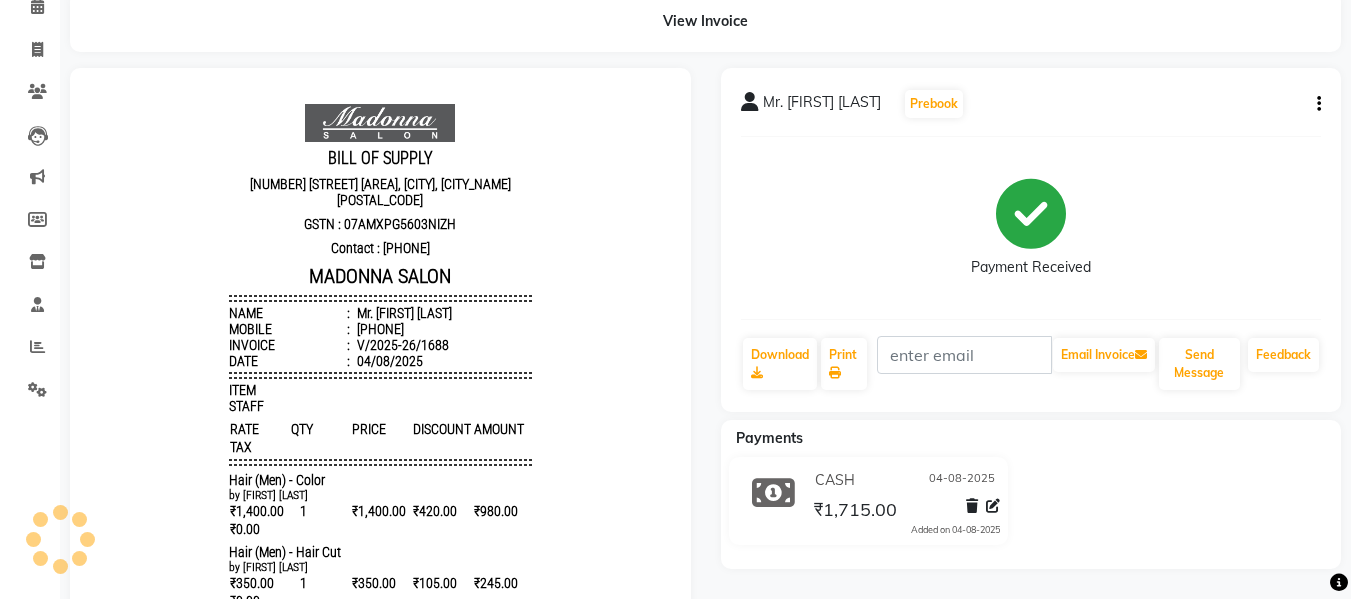 scroll, scrollTop: 0, scrollLeft: 0, axis: both 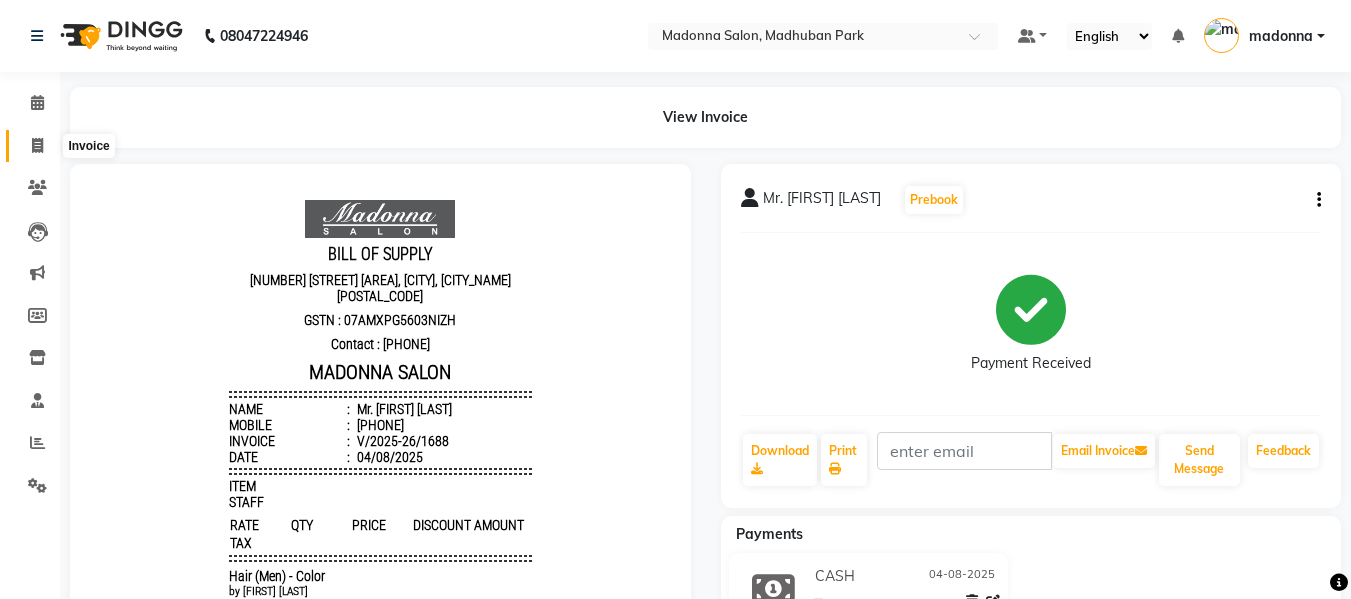 click 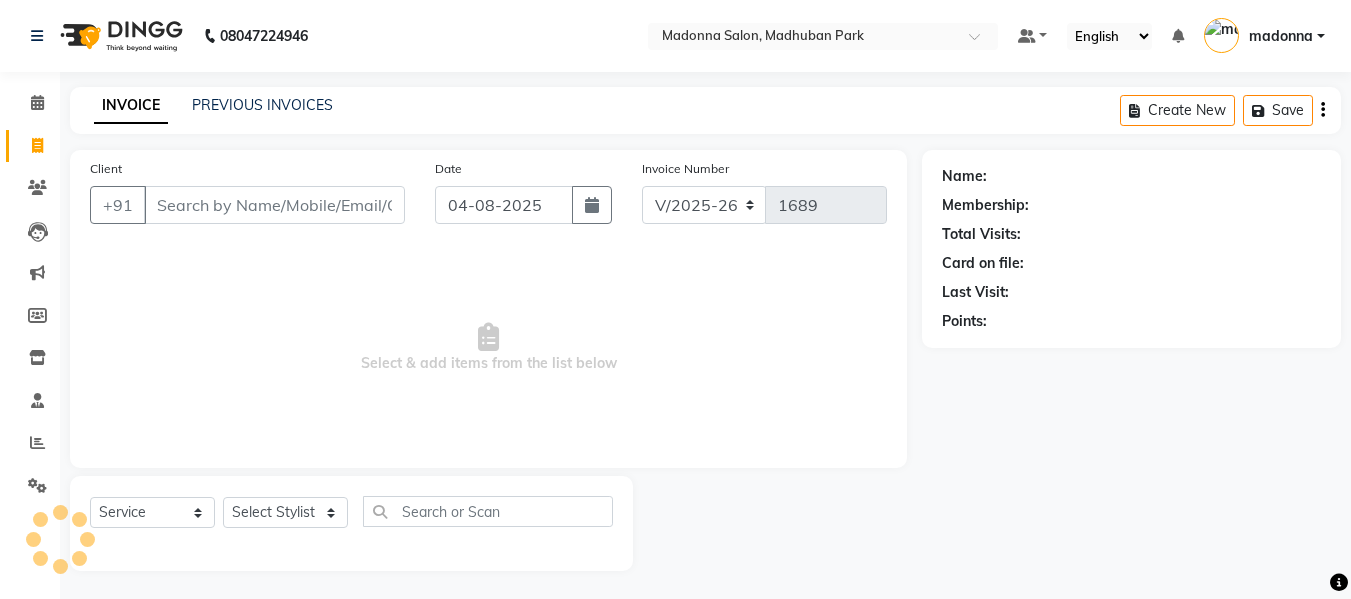 scroll, scrollTop: 2, scrollLeft: 0, axis: vertical 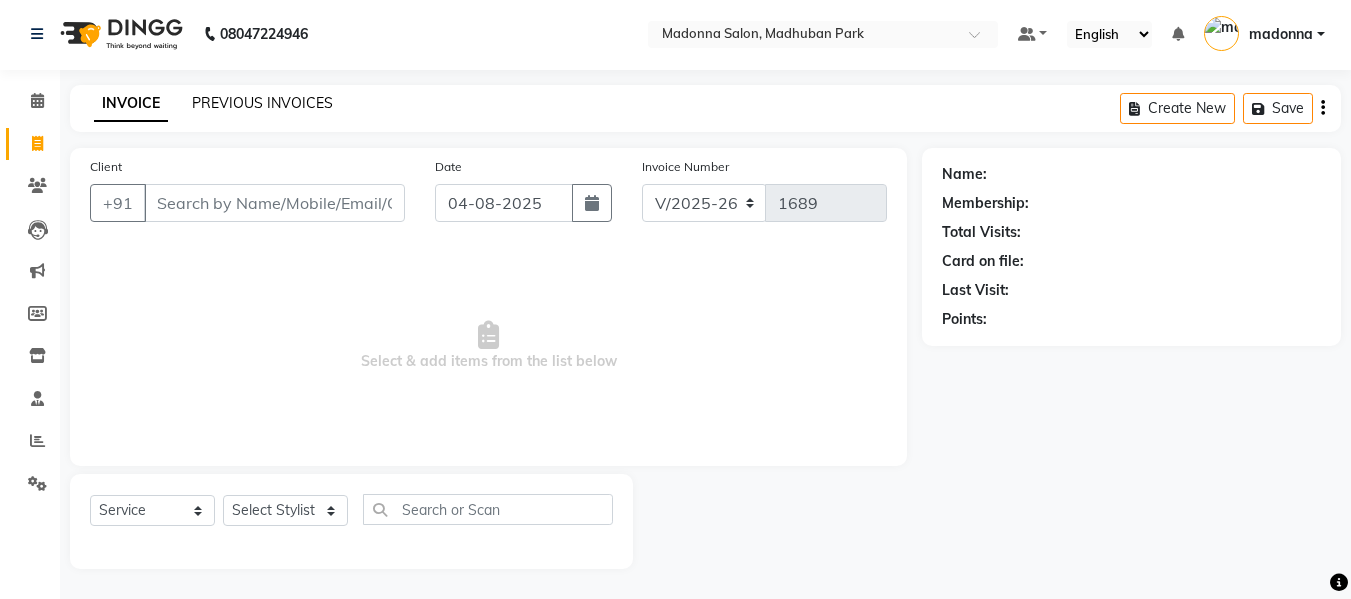 click on "PREVIOUS INVOICES" 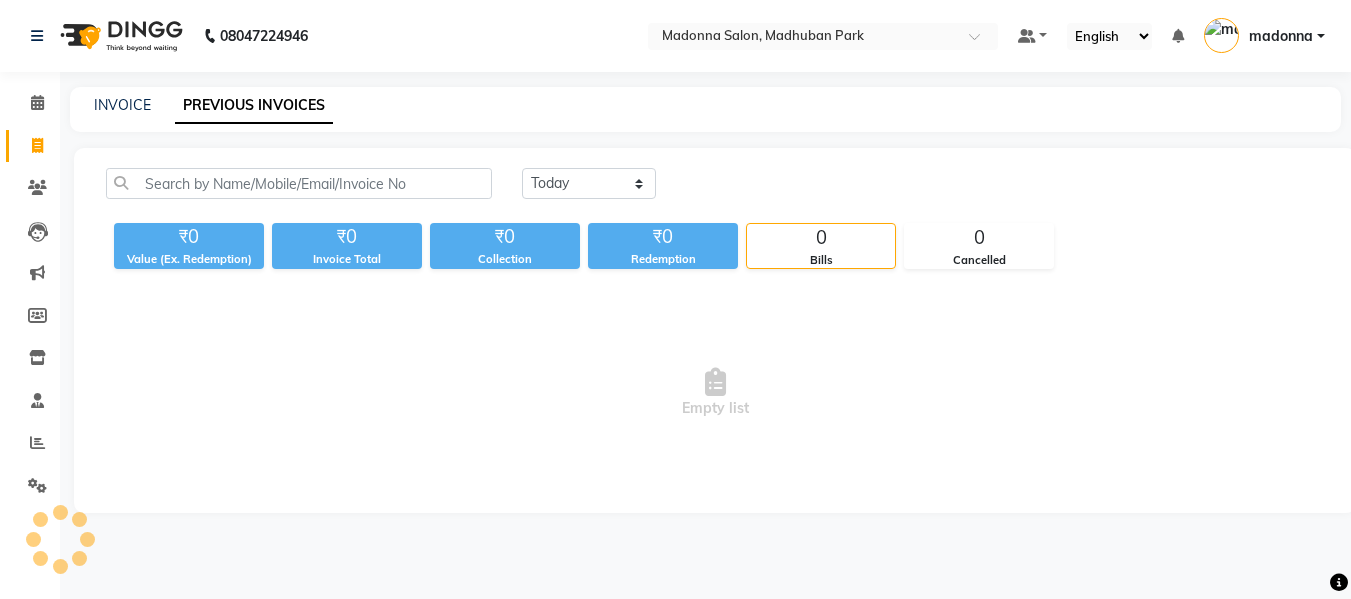 scroll, scrollTop: 0, scrollLeft: 0, axis: both 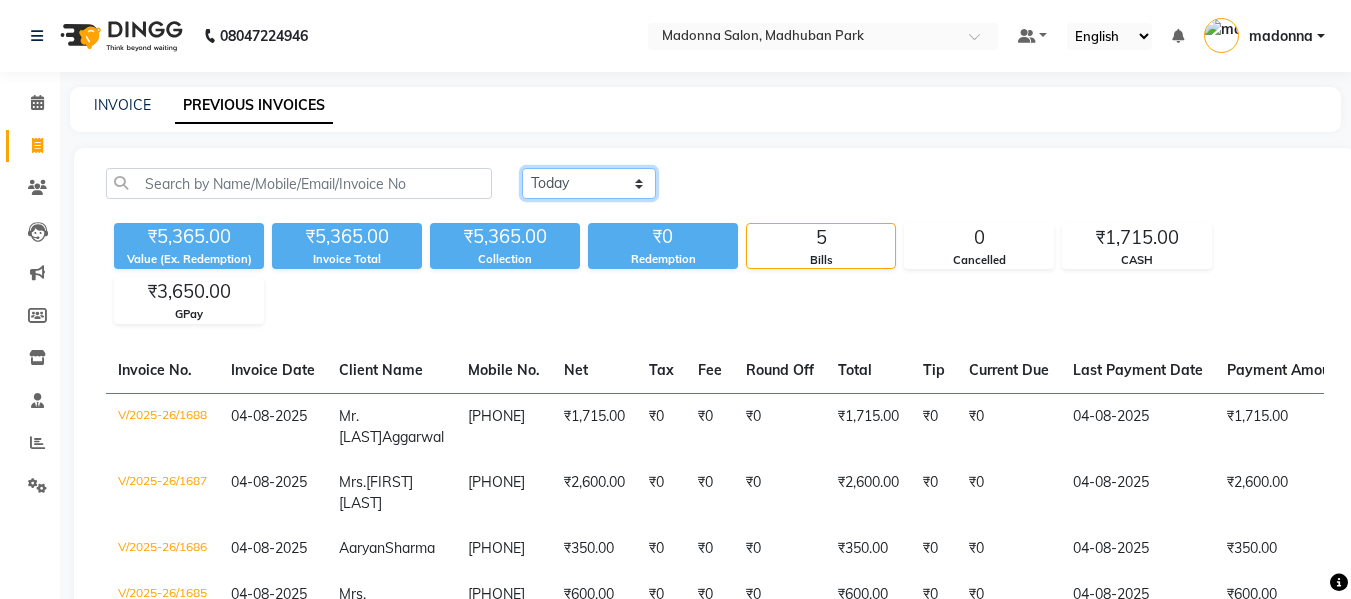 click on "Today Yesterday Custom Range" 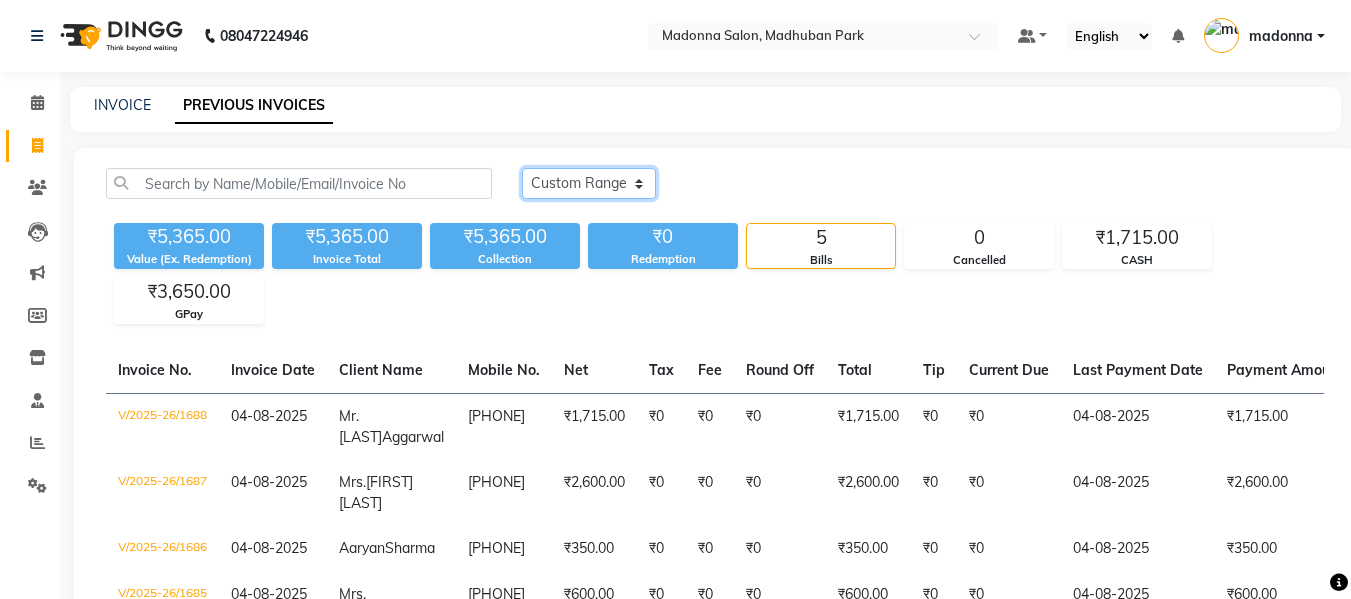 click on "Today Yesterday Custom Range" 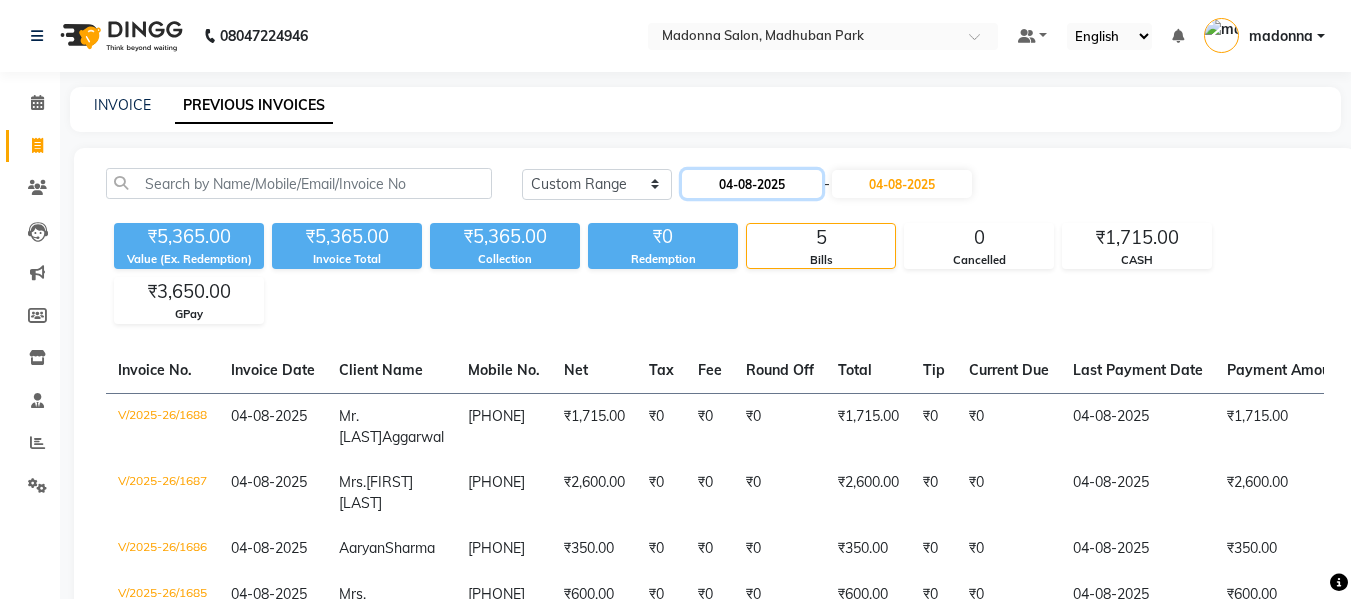 click on "04-08-2025" 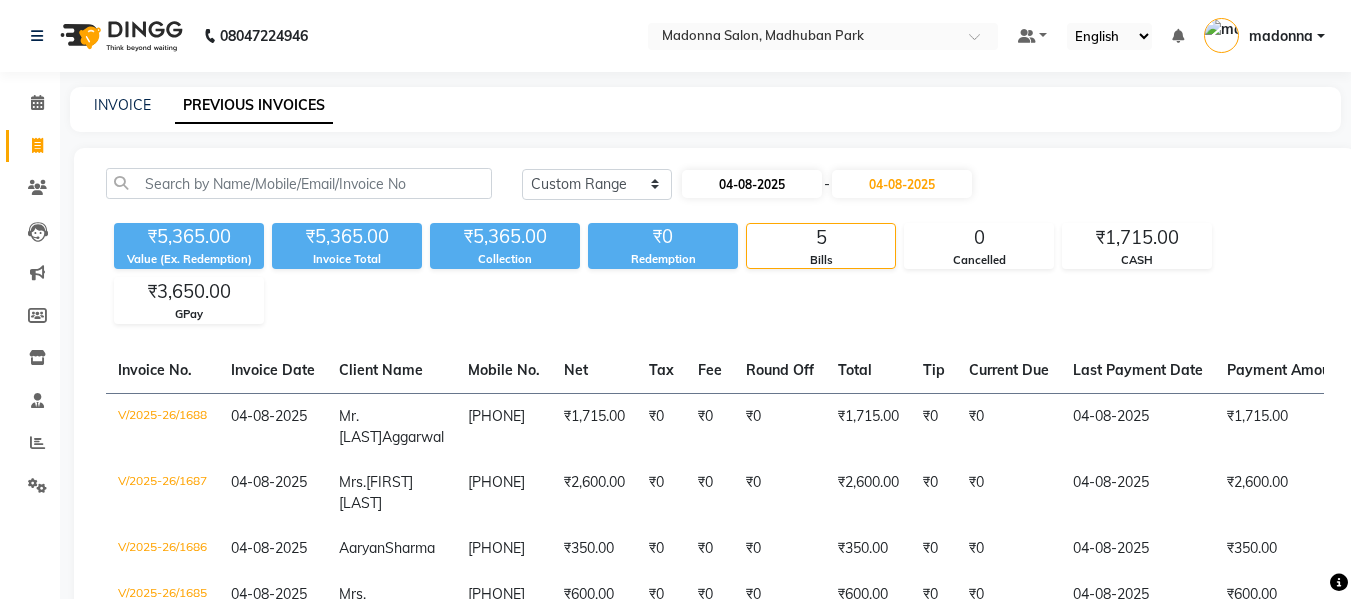 select on "8" 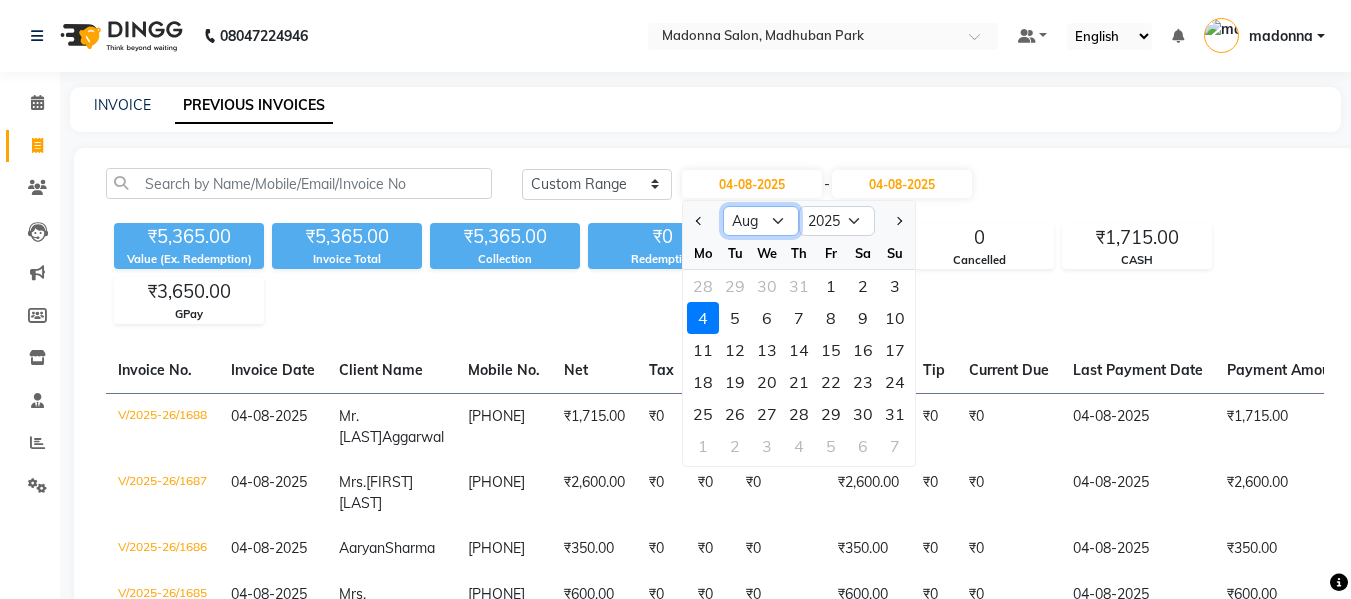 click on "Jan Feb Mar Apr May Jun Jul Aug Sep Oct Nov Dec" 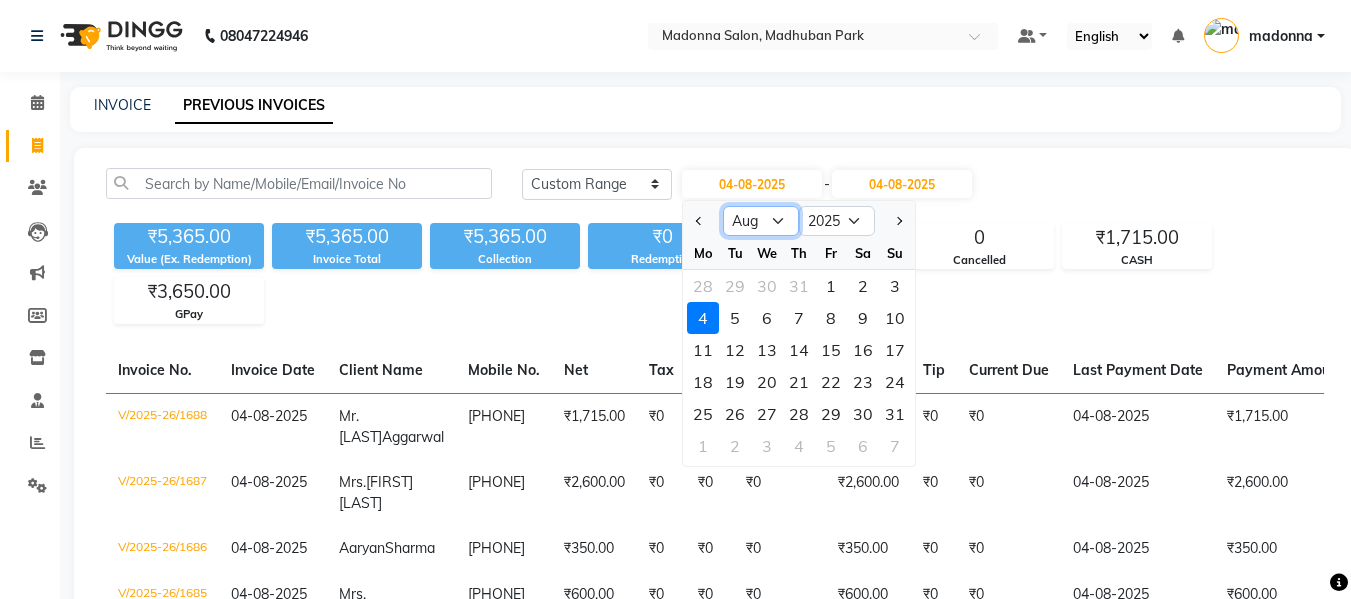 select on "7" 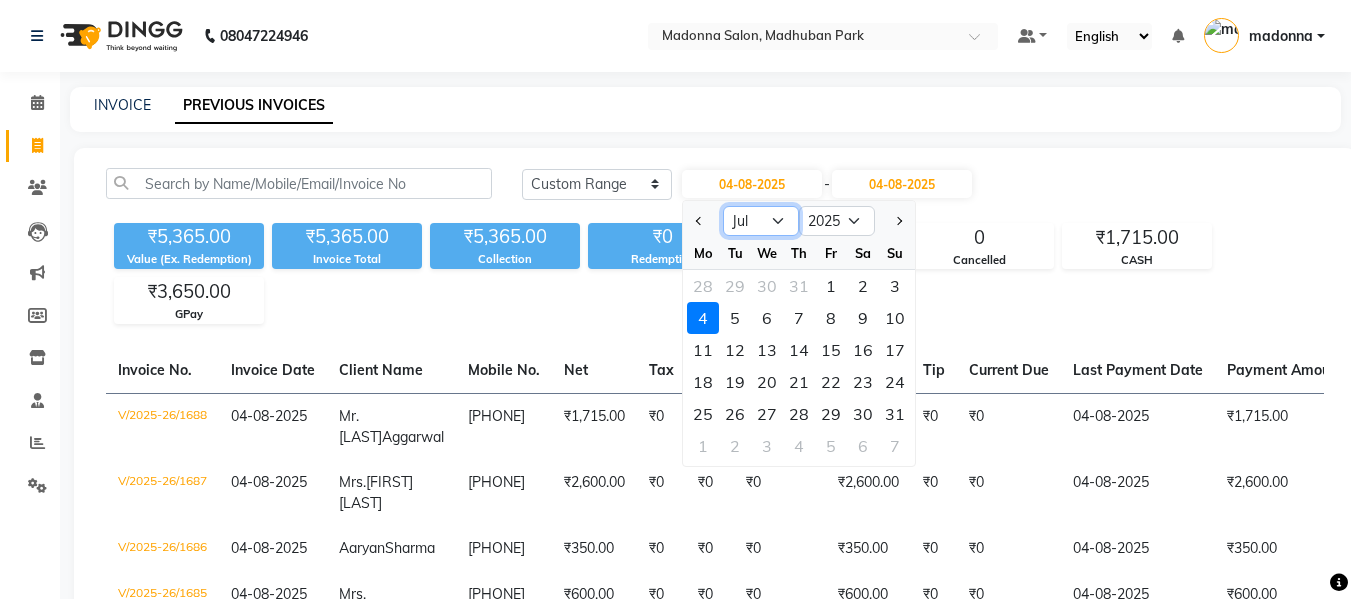 click on "Jan Feb Mar Apr May Jun Jul Aug Sep Oct Nov Dec" 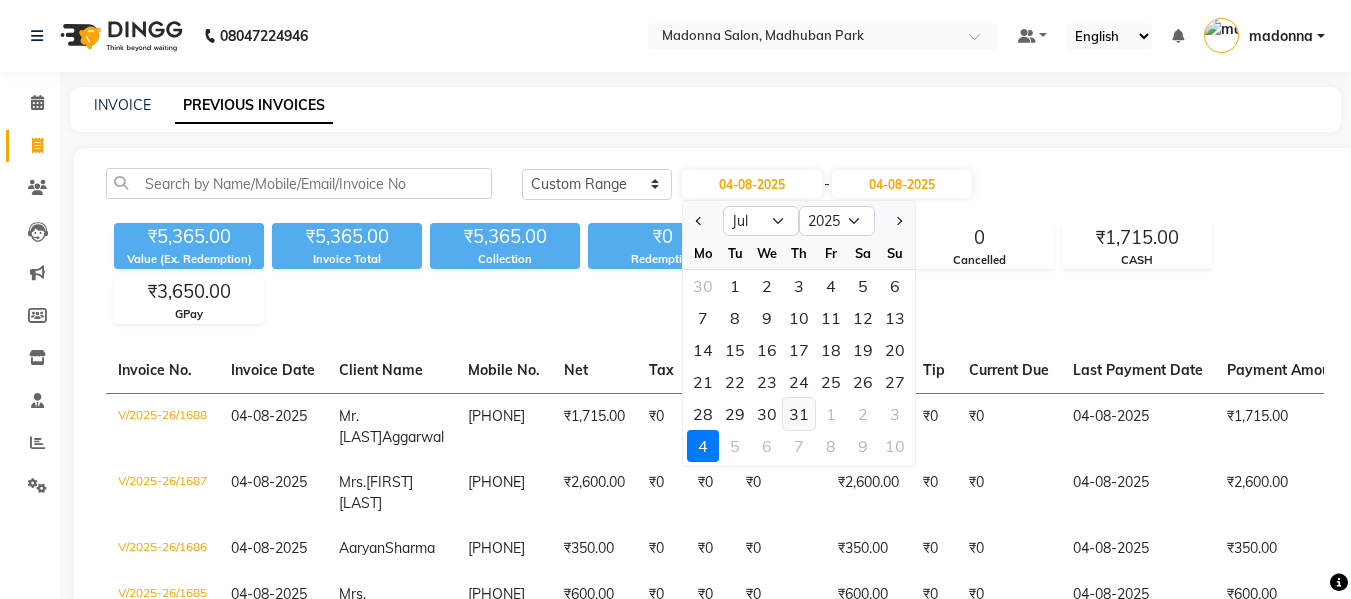 click on "31" 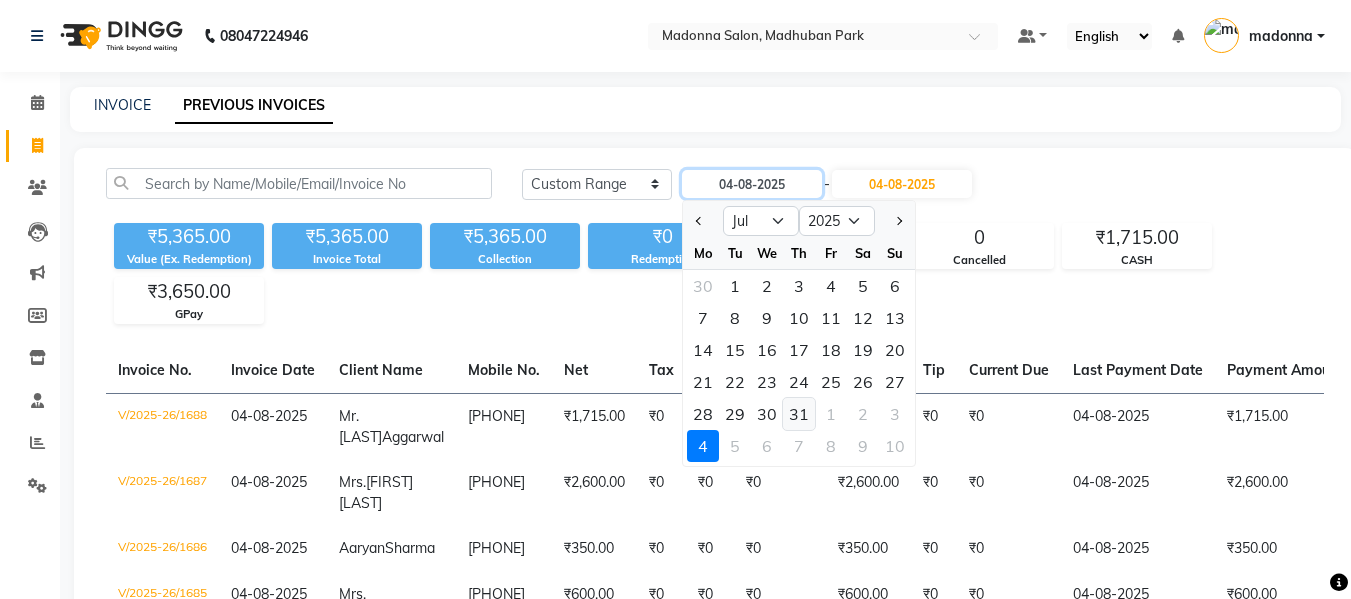 type on "31-07-2025" 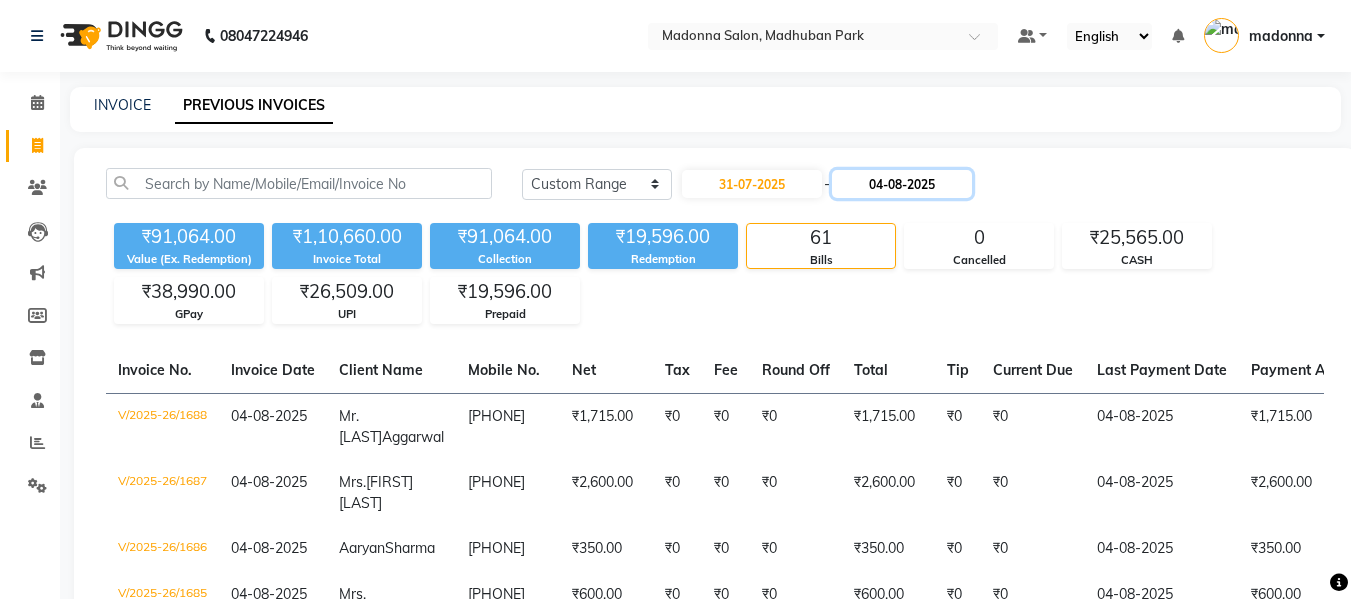 click on "04-08-2025" 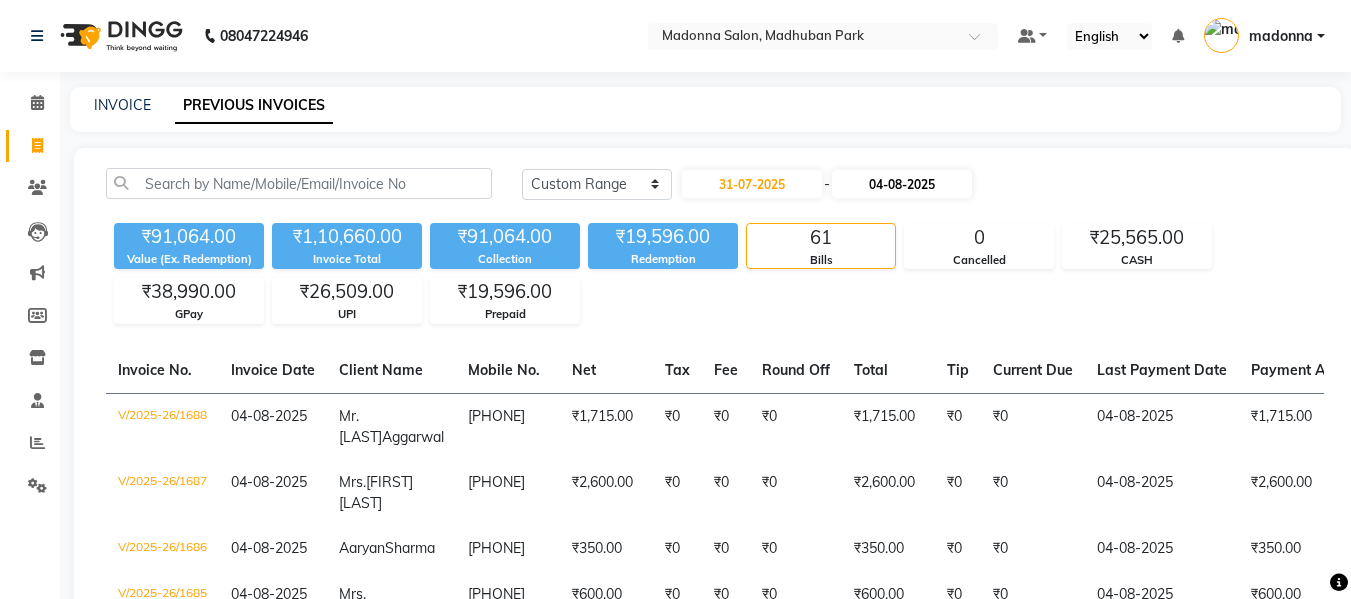 select on "8" 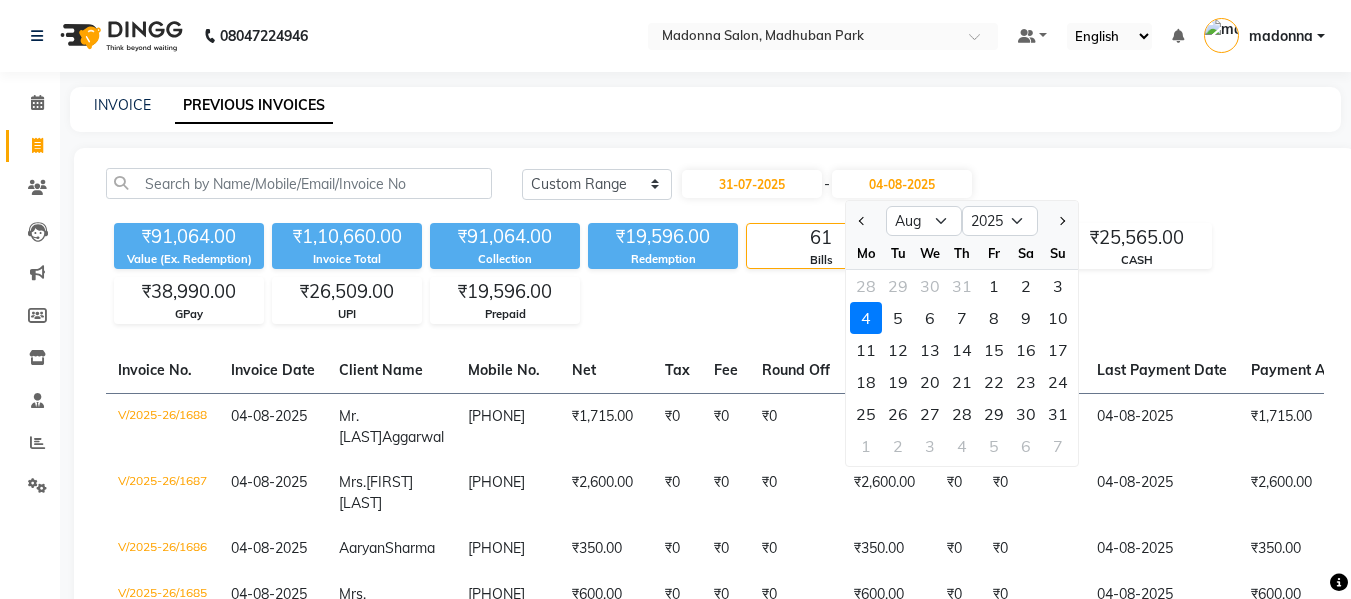 click on "08047224946 Select Location × Madonna Salon, Madhuban Park Default Panel My Panel English ENGLISH Español العربية मराठी हिंदी ગુજરાતી தமிழ் 中文 Notifications nothing to show madonna Manage Profile Change Password Sign out Version:3.16.0 ☀ Madonna Salon, madhuban park Calendar Invoice Clients Leads Marketing Members Inventory Staff Reports Settings Completed InProgress Upcoming Dropped Tentative Check-In Confirm Bookings Segments Page Builder INVOICE PREVIOUS INVOICES Today Yesterday Custom Range 31-07-2025 - 04-08-2025 Jul Aug Sep Oct Nov Dec 2025 2026 2027 2028 2029 2030 2031 2032 2033 2034 2035 Mo Tu We Th Fr Sa Su 28 29 30 31 1 2 3 4 5 6 7 8 9 10 11 12 13 14 15 16 17 18 19 20 21 22 23 24 25 26 27 28 29 30 31 1 2 3 4 5 6 7 ₹91,064.00 Value (Ex. Redemption) ₹1,10,660.00 Invoice Total ₹91,064.00 Collection ₹19,596.00 Redemption 61 Bills 0 Cancelled ₹25,565.00 CASH ₹38,990.00 GPay ₹26,509.00 UPI ₹19,596.00 Prepaid - -" at bounding box center [675, 1934] 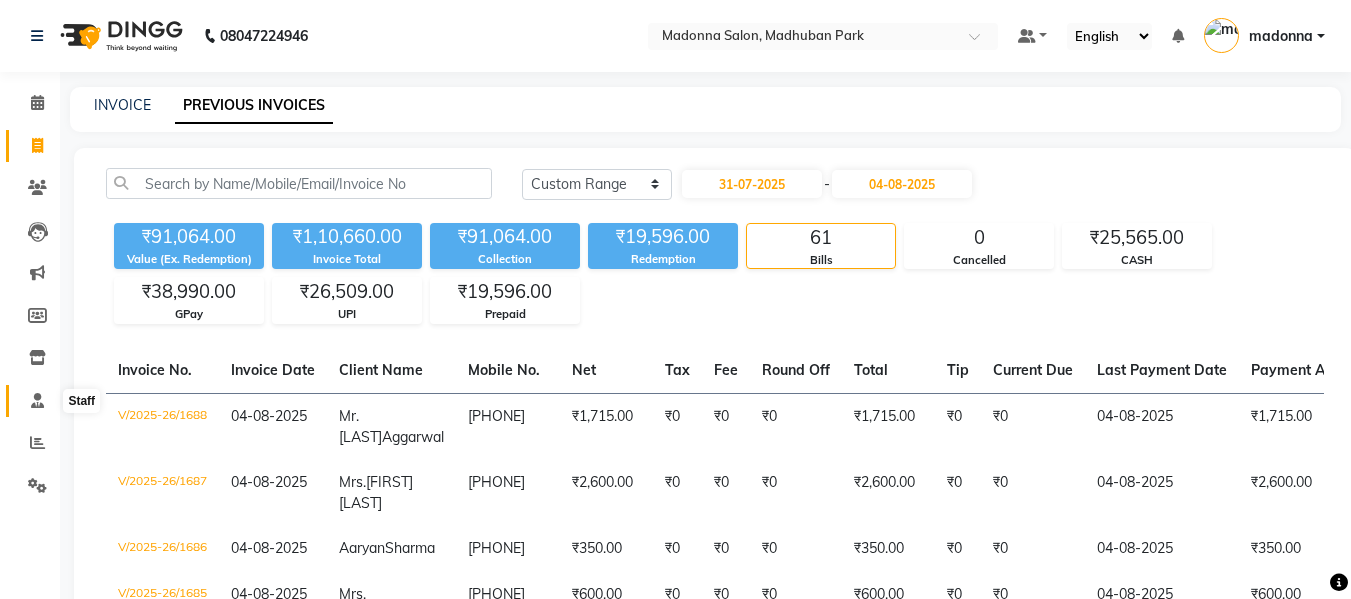 click 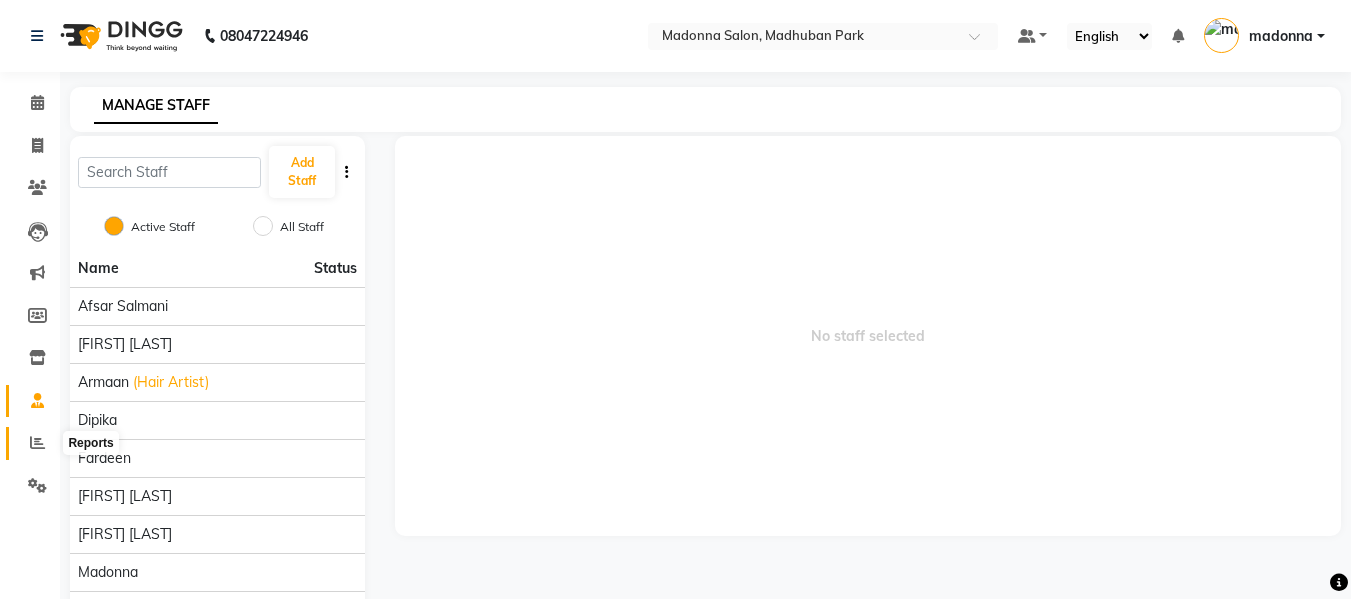 click 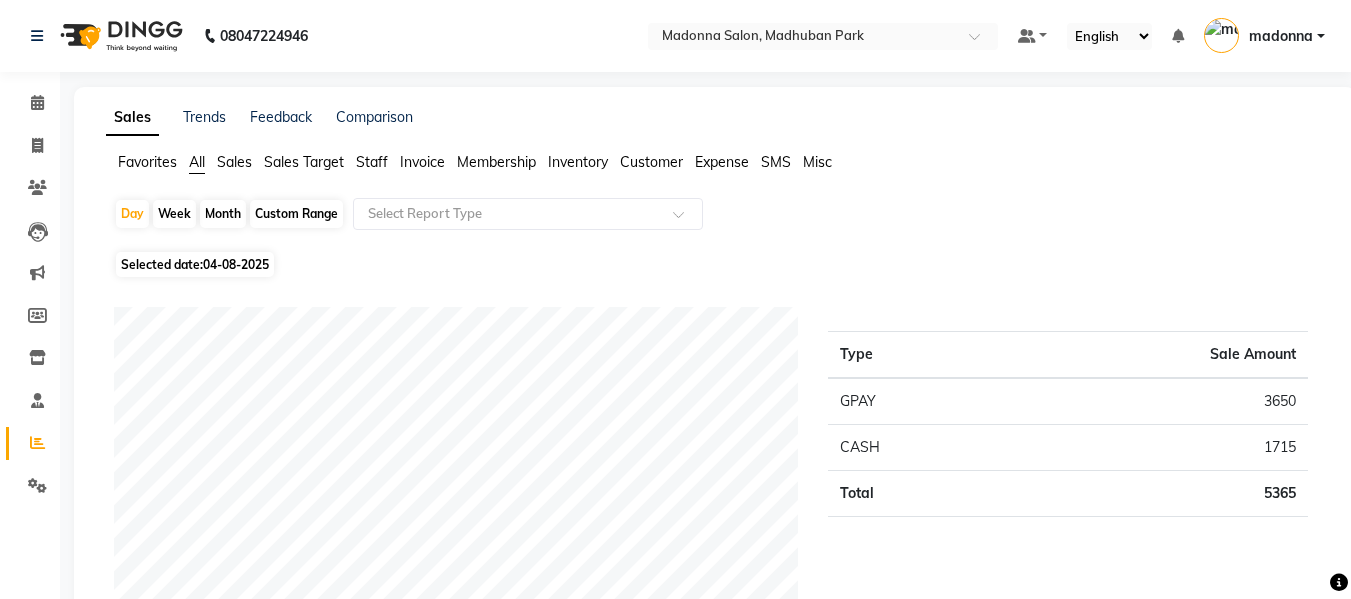 click on "Month" 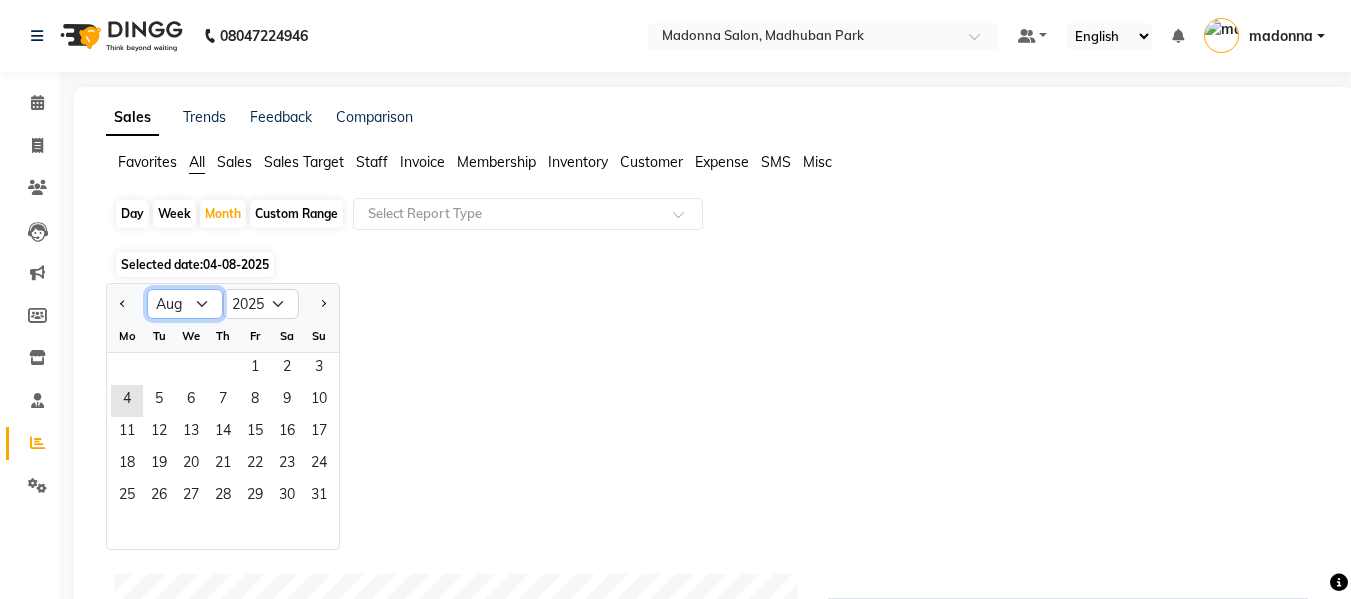 click on "Jan Feb Mar Apr May Jun Jul Aug Sep Oct Nov Dec" 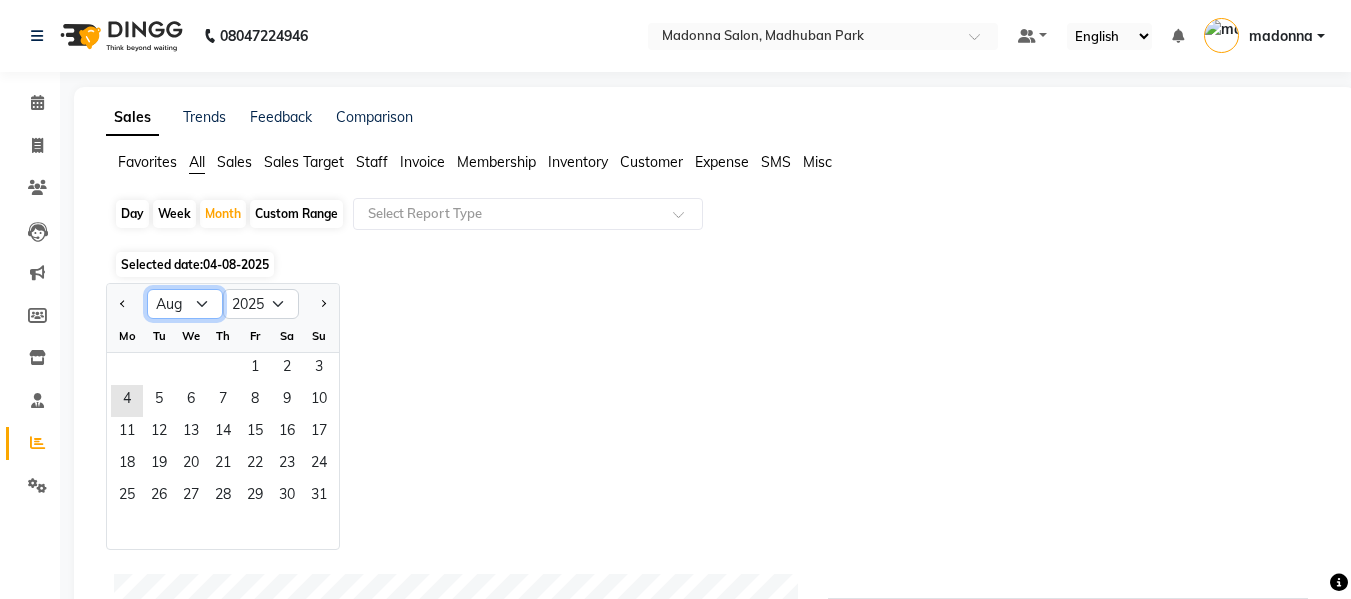 select on "7" 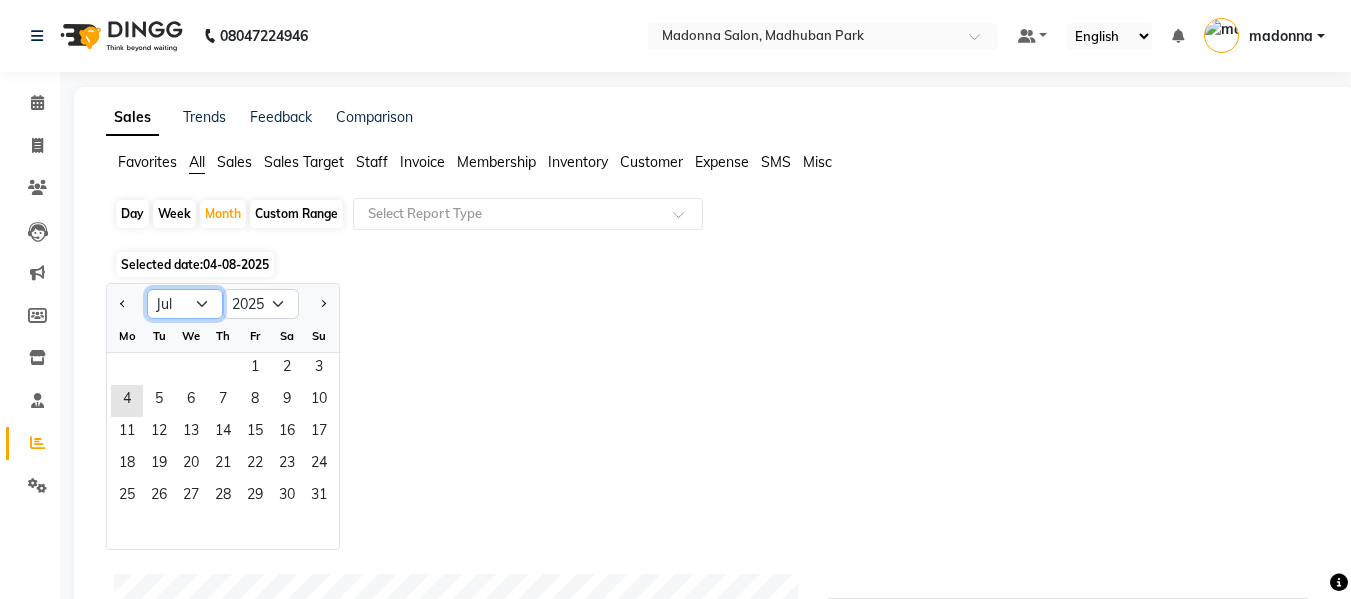 click on "Jan Feb Mar Apr May Jun Jul Aug Sep Oct Nov Dec" 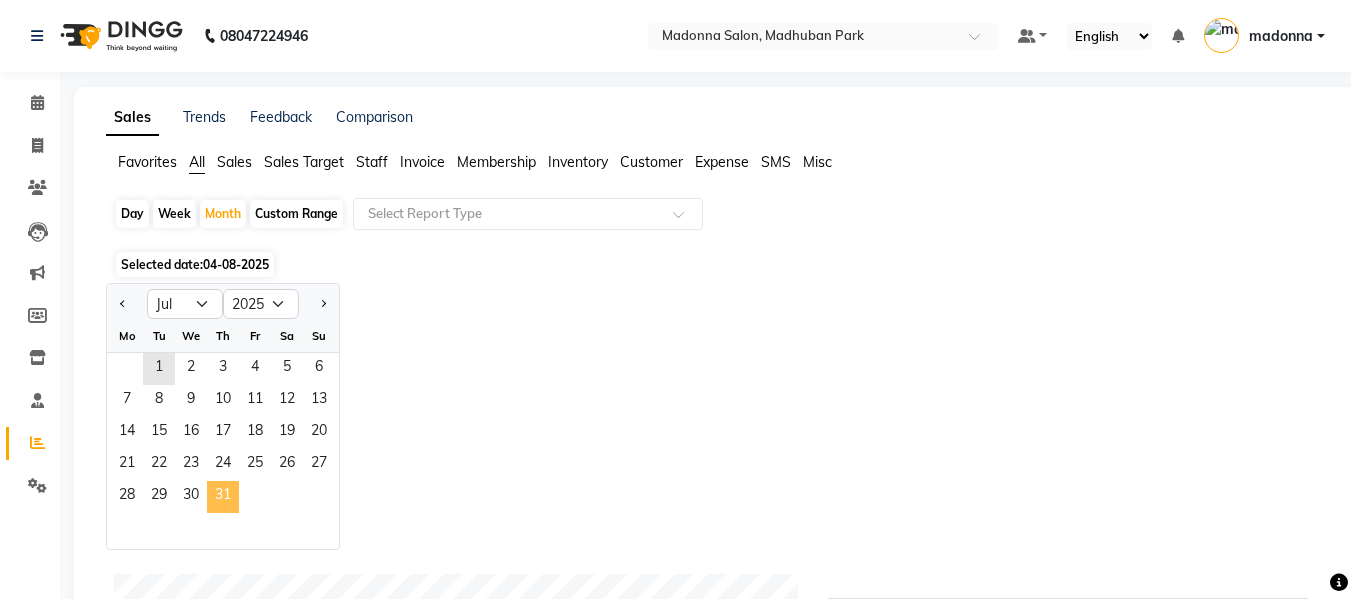 click on "31" 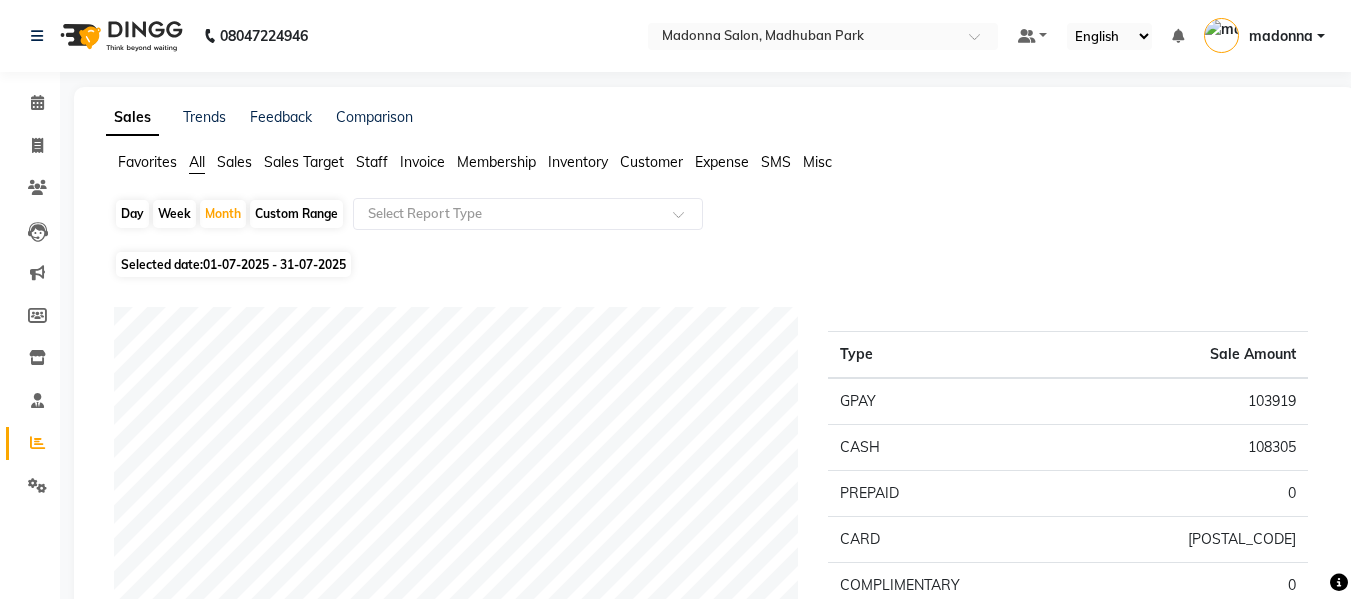 click on "Staff" 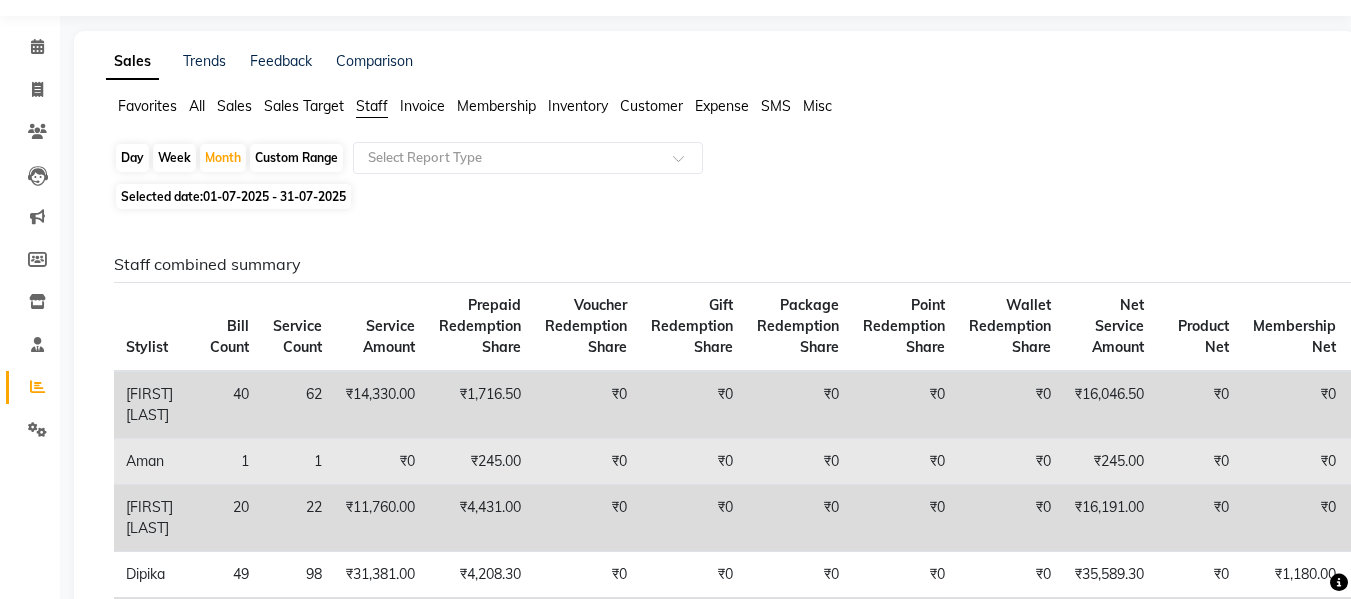 scroll, scrollTop: 0, scrollLeft: 0, axis: both 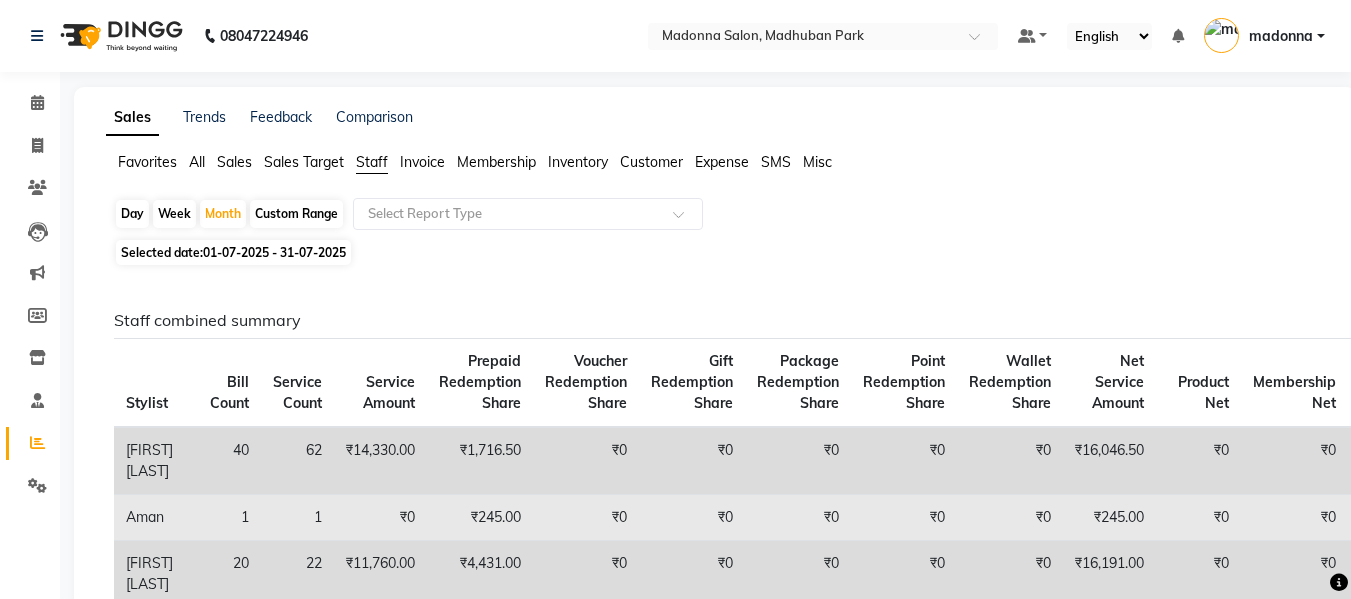 click on "₹0" 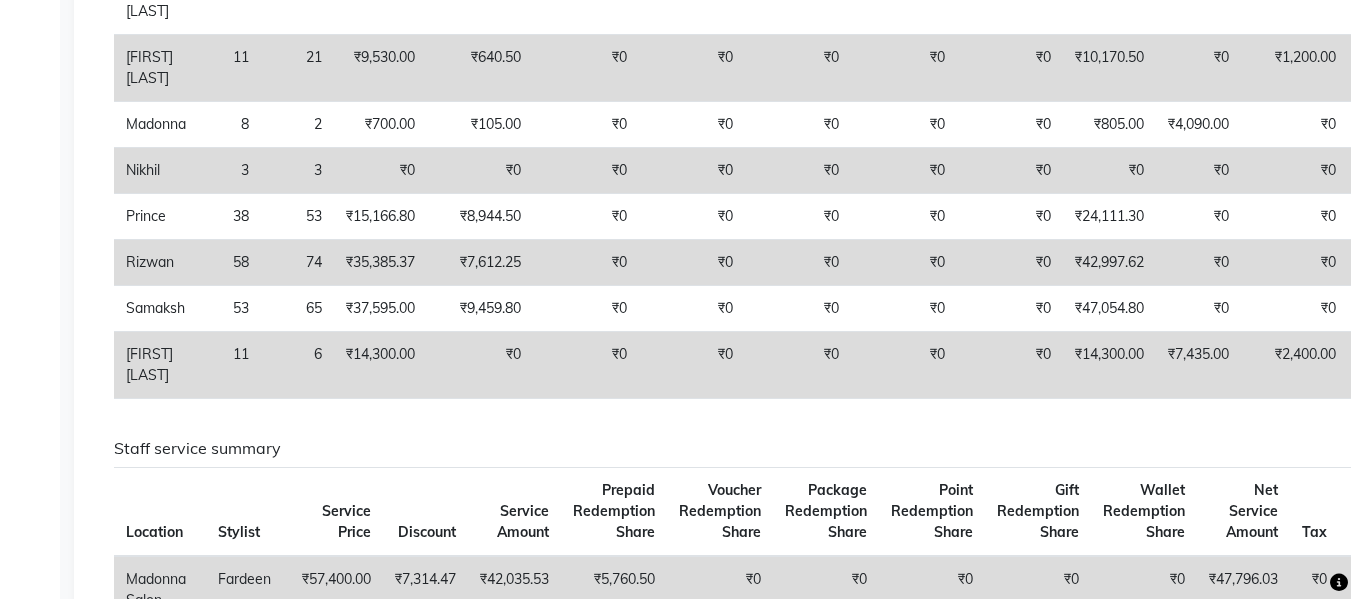 scroll, scrollTop: 730, scrollLeft: 0, axis: vertical 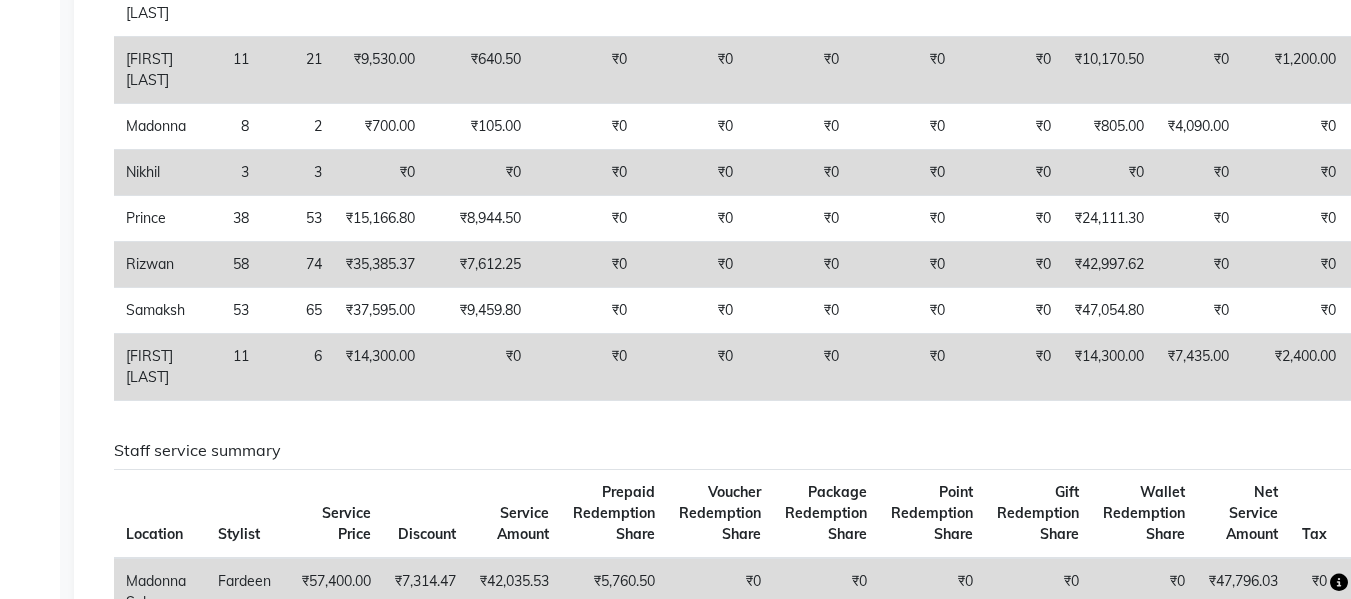 click on "₹14,300.00" 